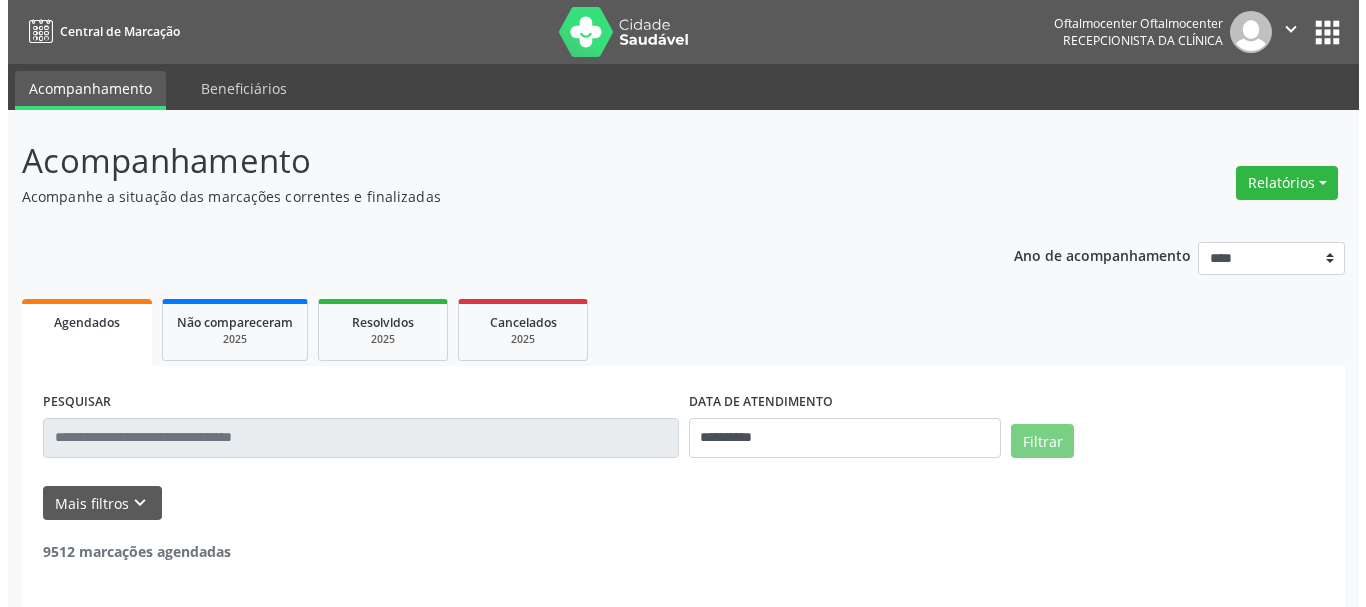 scroll, scrollTop: 0, scrollLeft: 0, axis: both 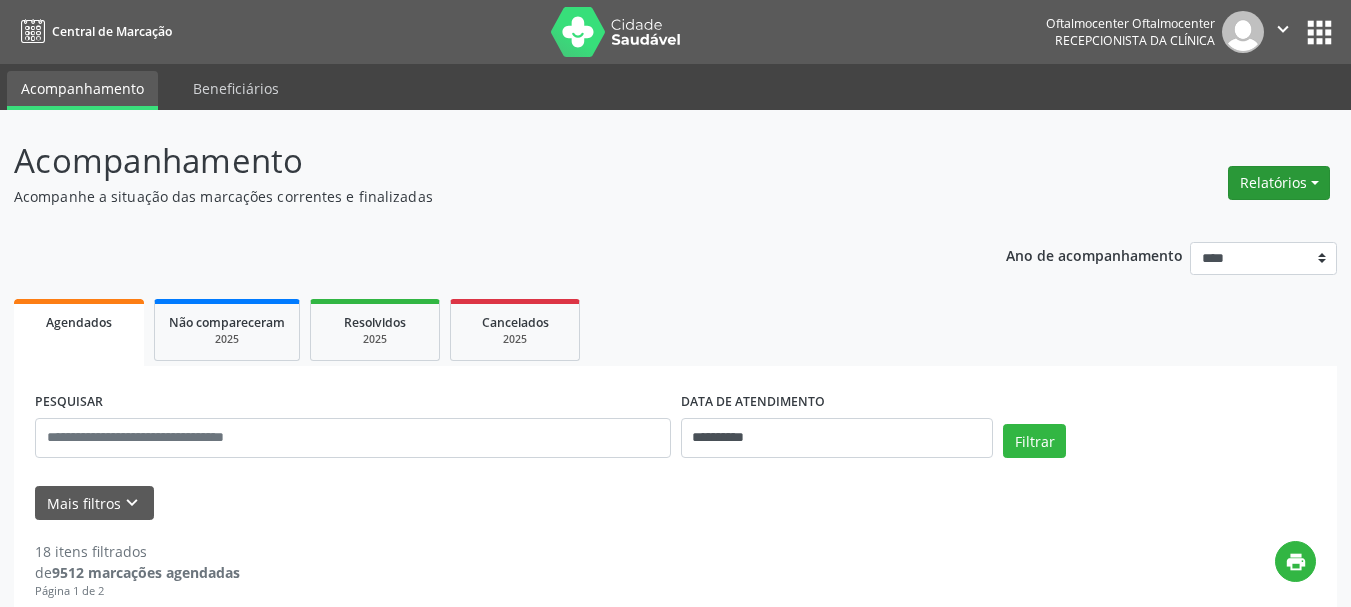 click on "Relatórios" at bounding box center (1279, 183) 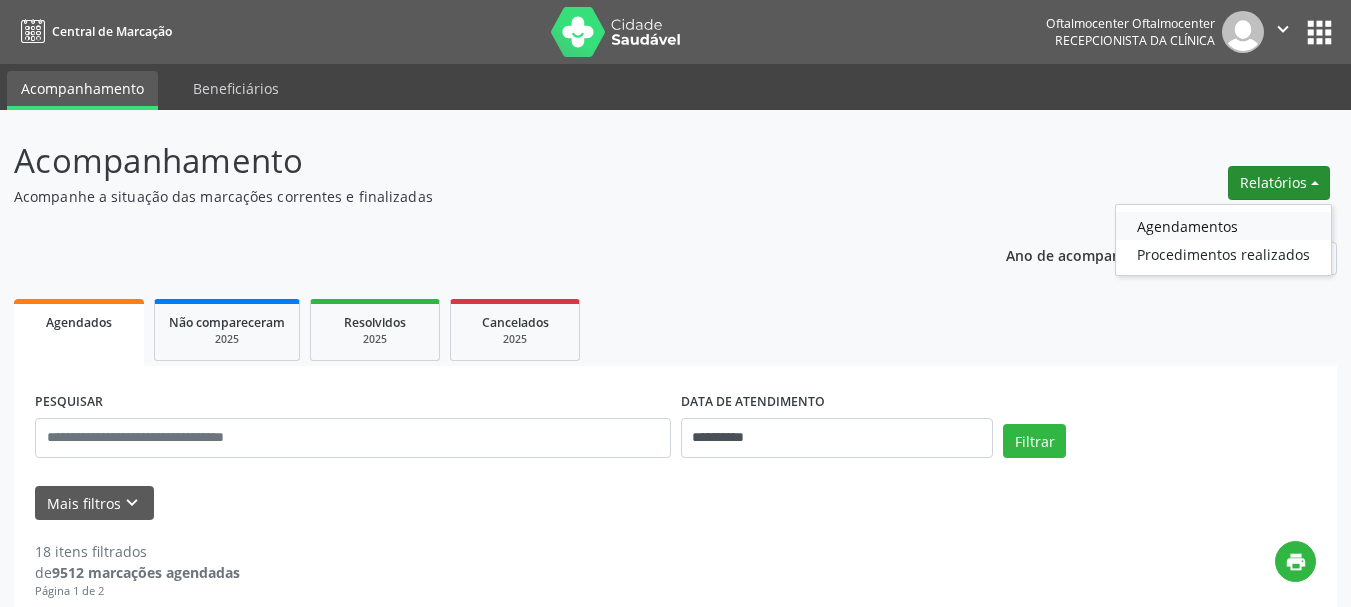 click on "Agendamentos" at bounding box center [1223, 226] 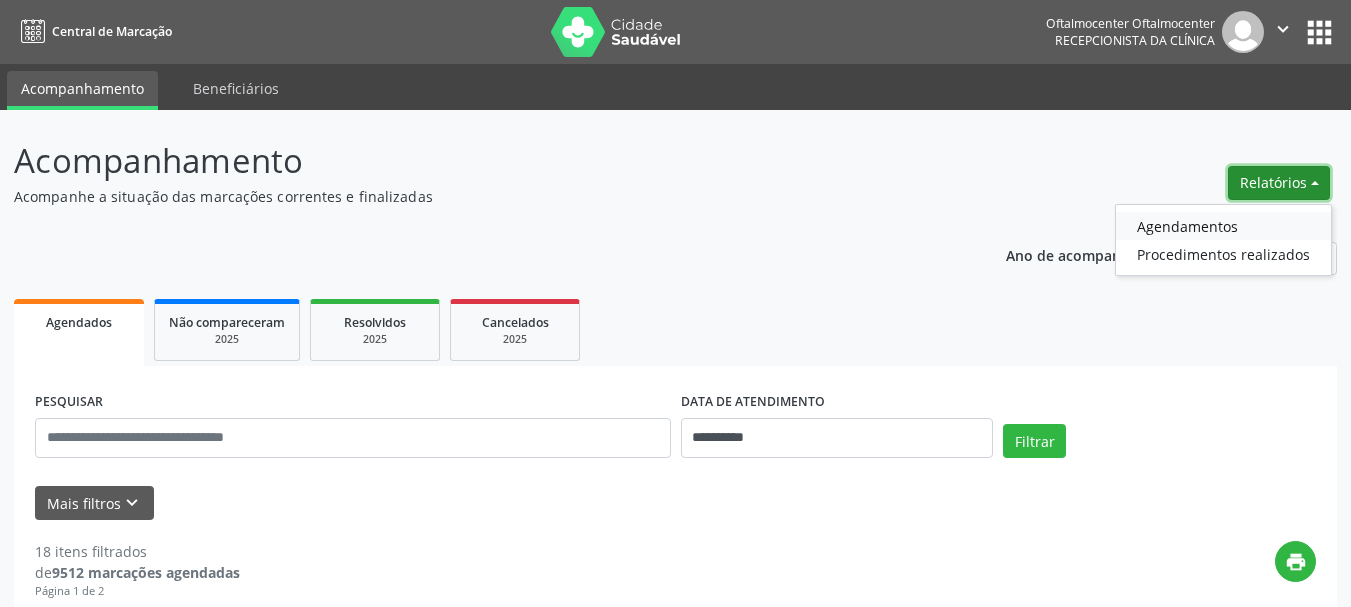 select on "*" 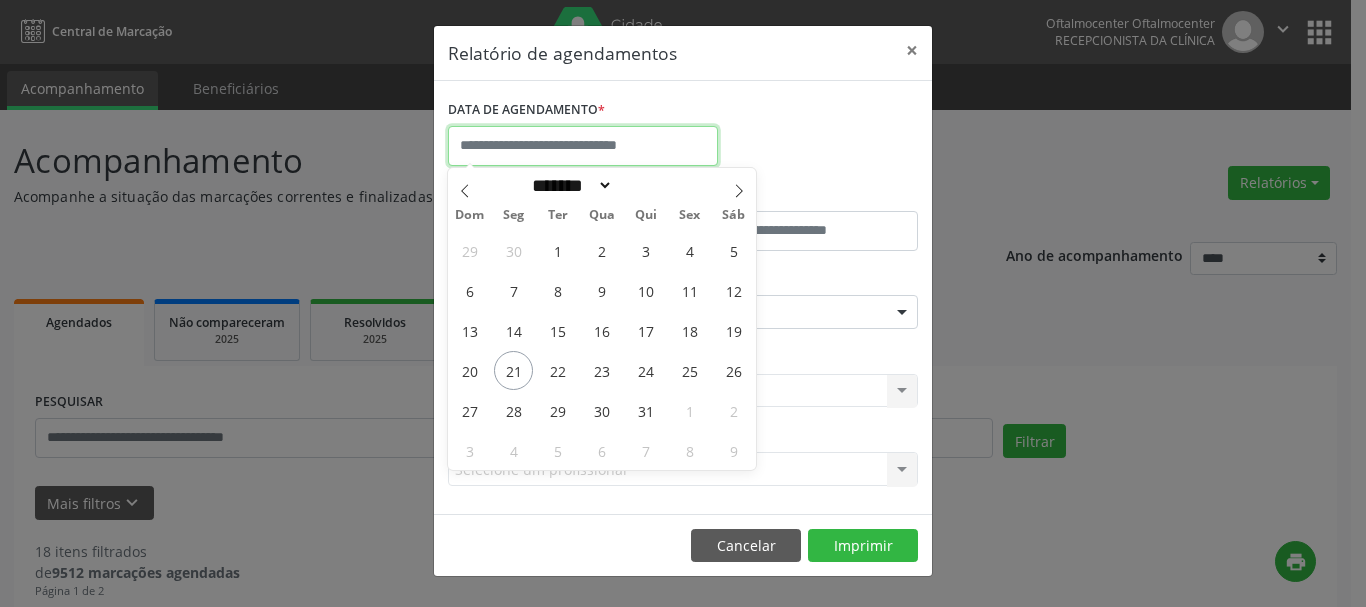 click at bounding box center (583, 146) 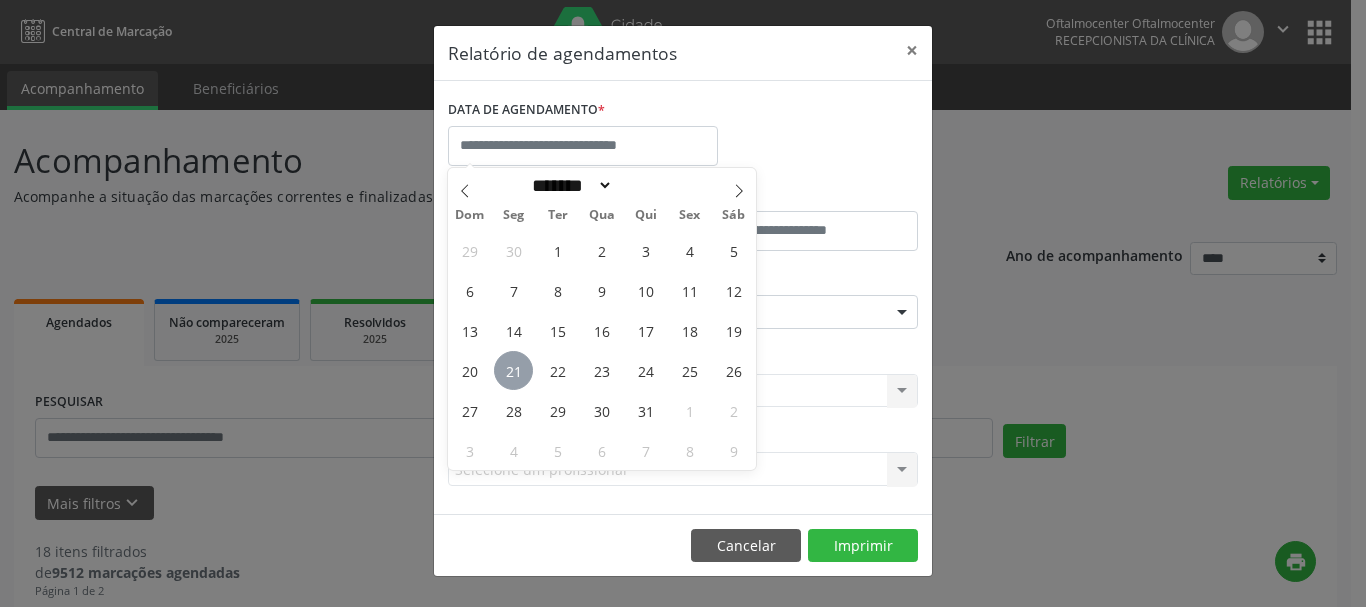 click on "21" at bounding box center (513, 370) 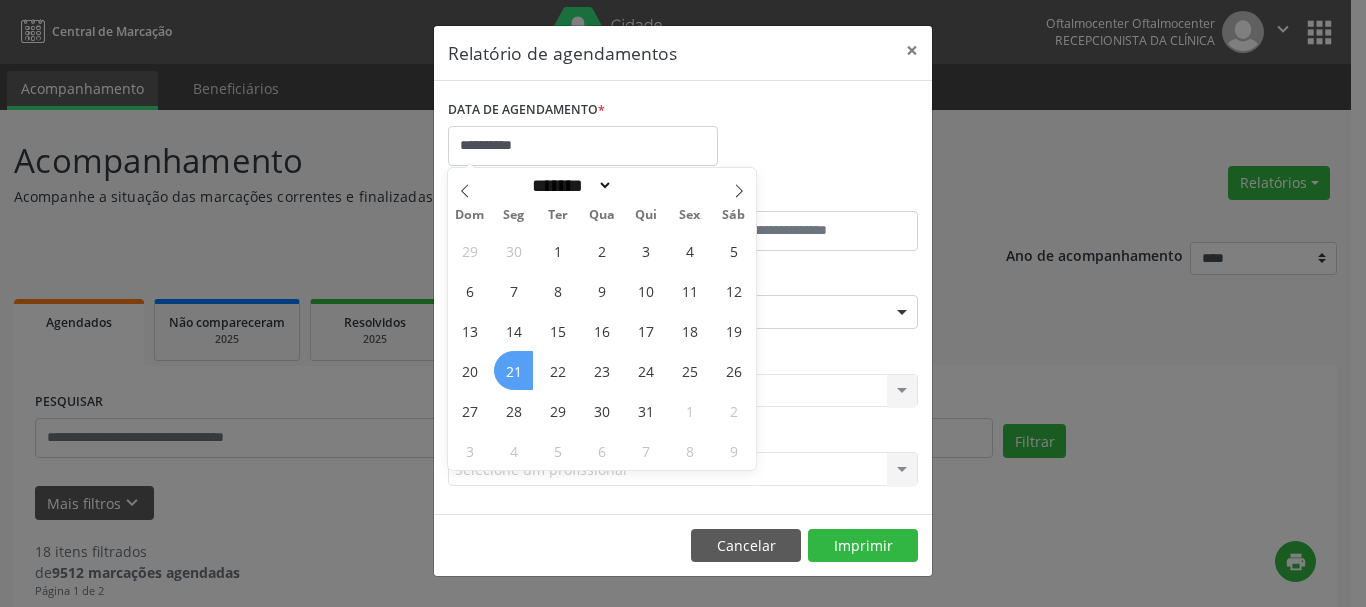 click on "21" at bounding box center [513, 370] 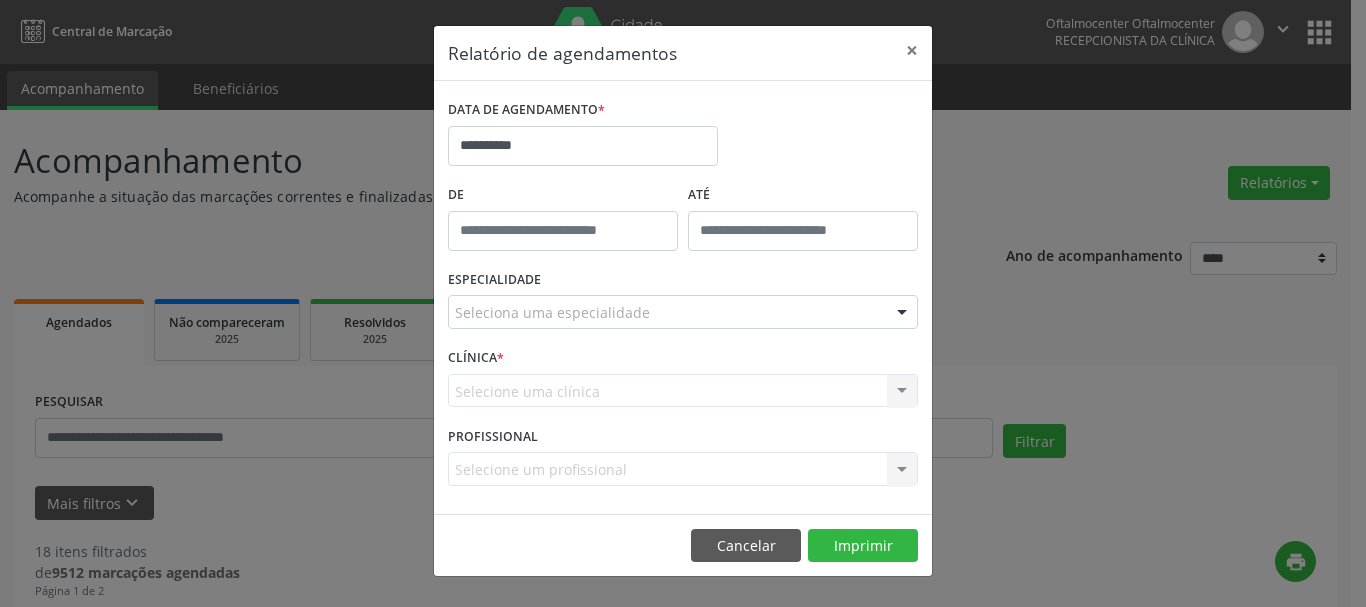 click on "Selecione uma clínica
Nenhum resultado encontrado para: "   "
Não há nenhuma opção para ser exibida." at bounding box center [683, 391] 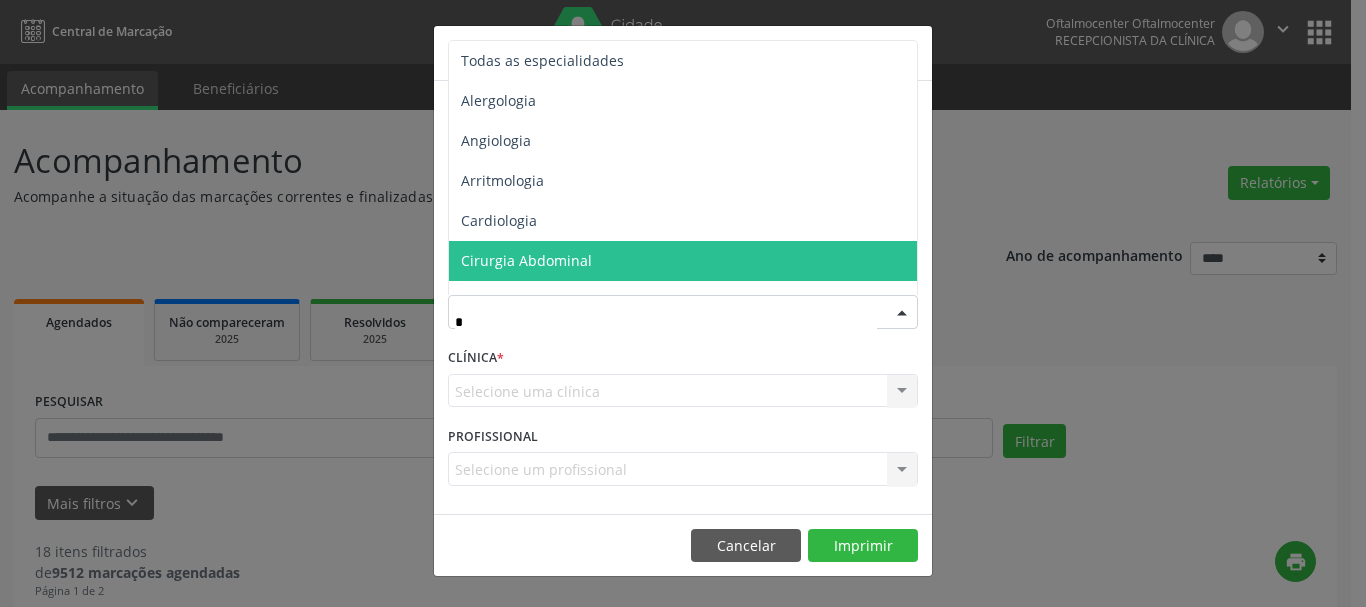 type on "**" 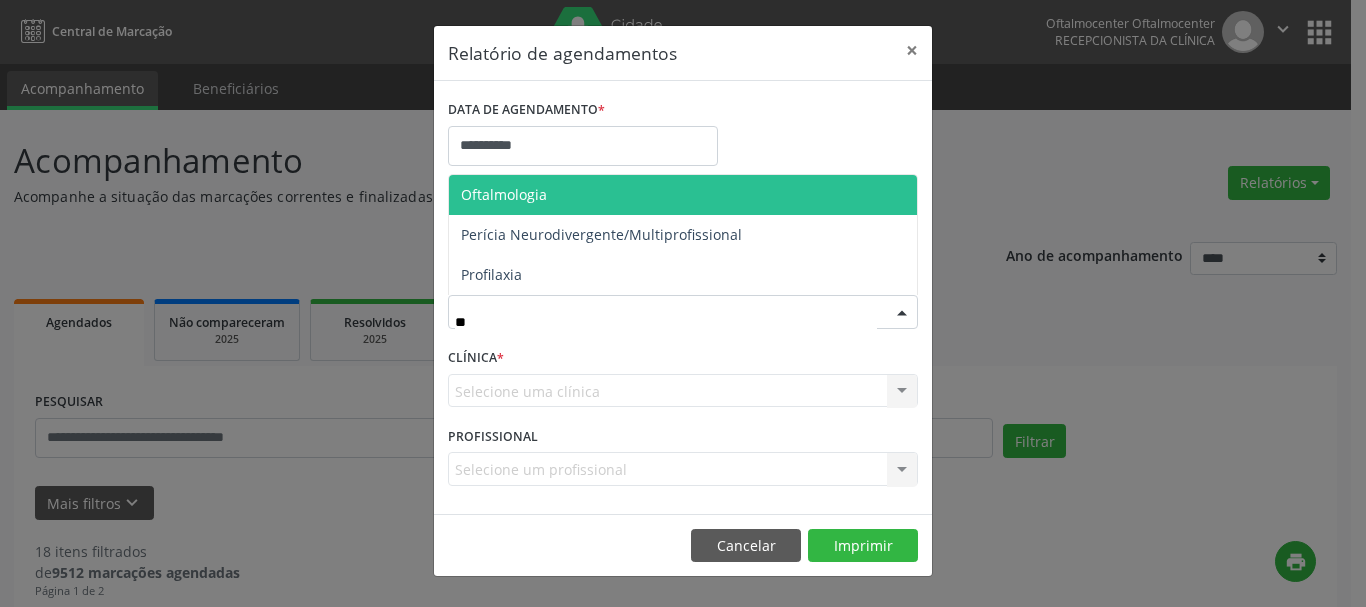 click on "Oftalmologia" at bounding box center (504, 194) 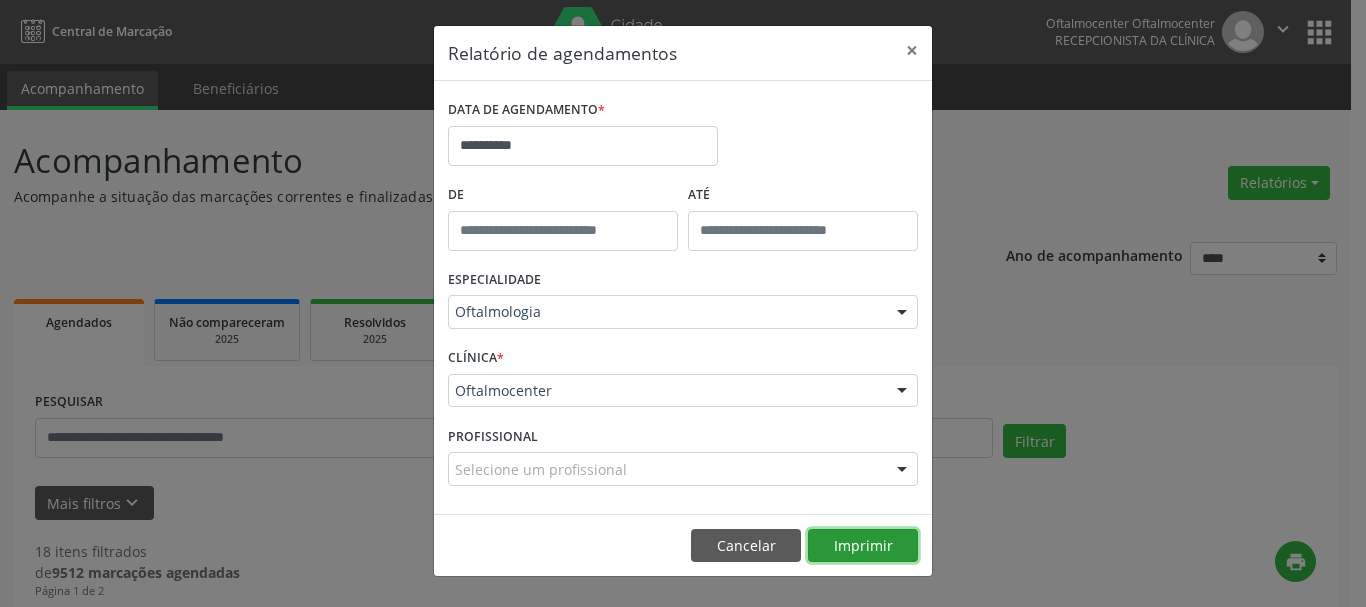 click on "Imprimir" at bounding box center [863, 546] 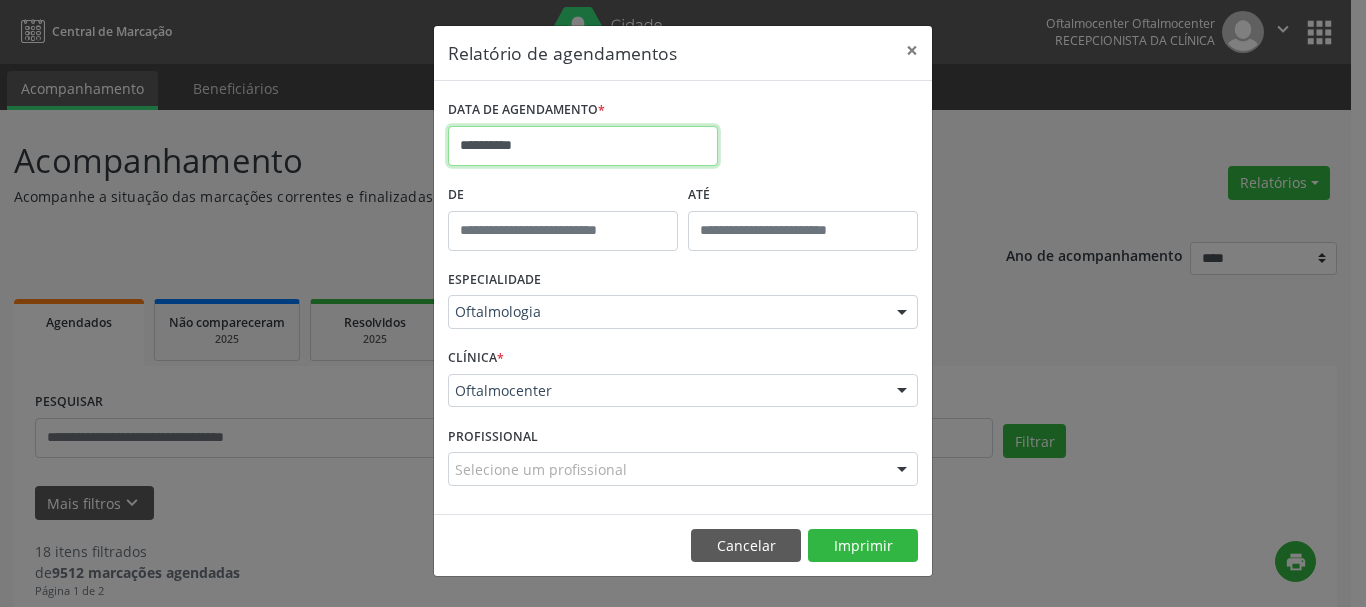 click on "**********" at bounding box center [583, 146] 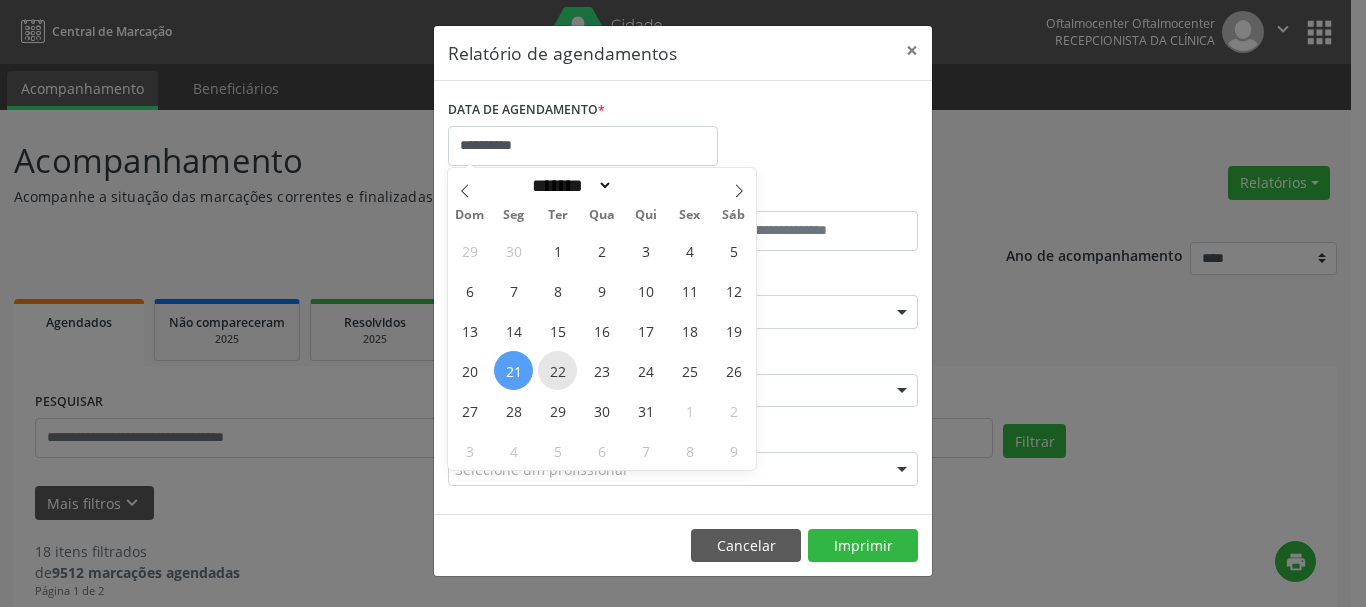 click on "22" at bounding box center [557, 370] 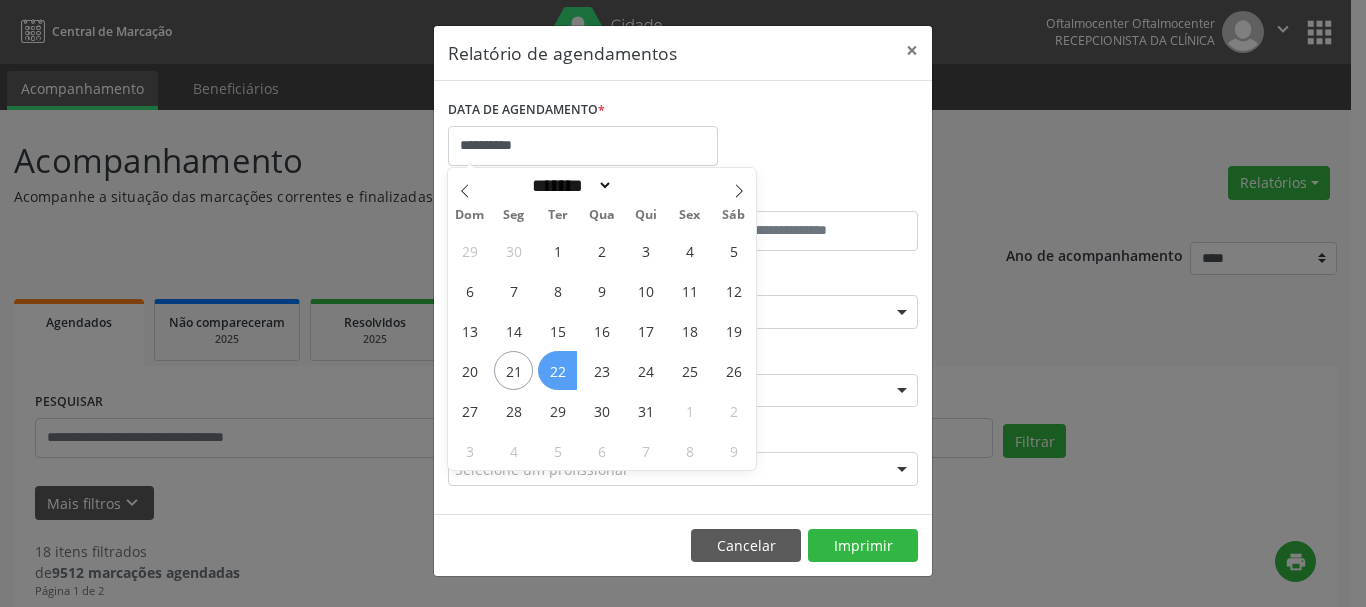 click on "22" at bounding box center [557, 370] 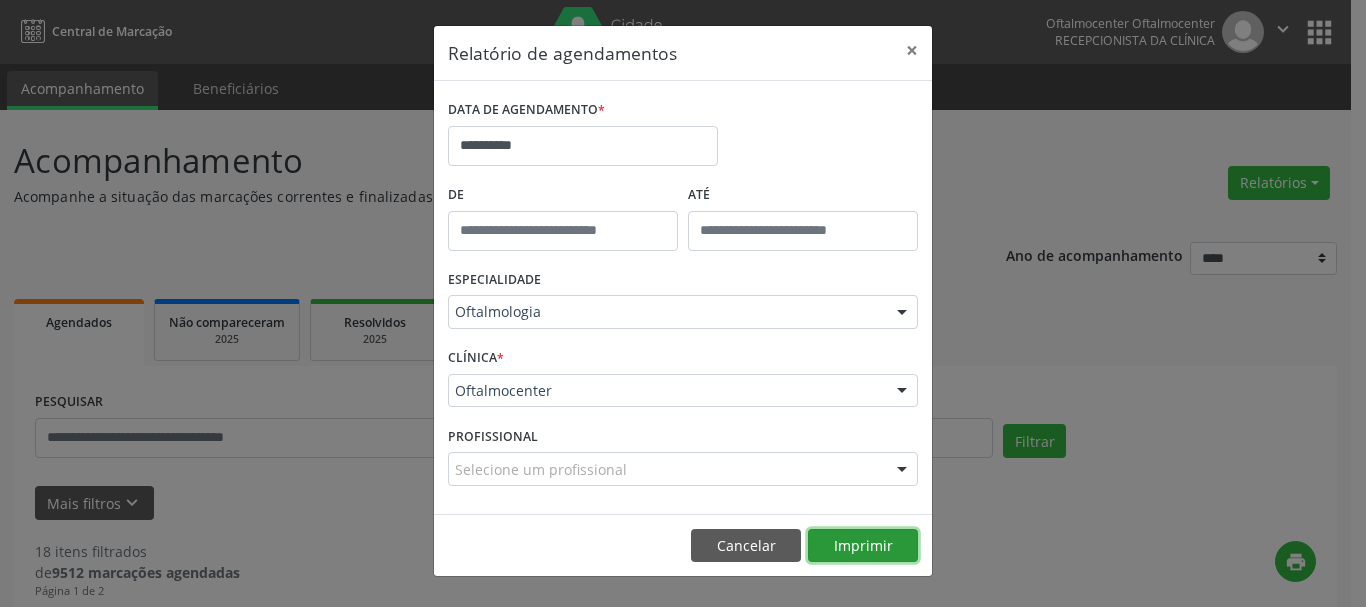 click on "Imprimir" at bounding box center (863, 546) 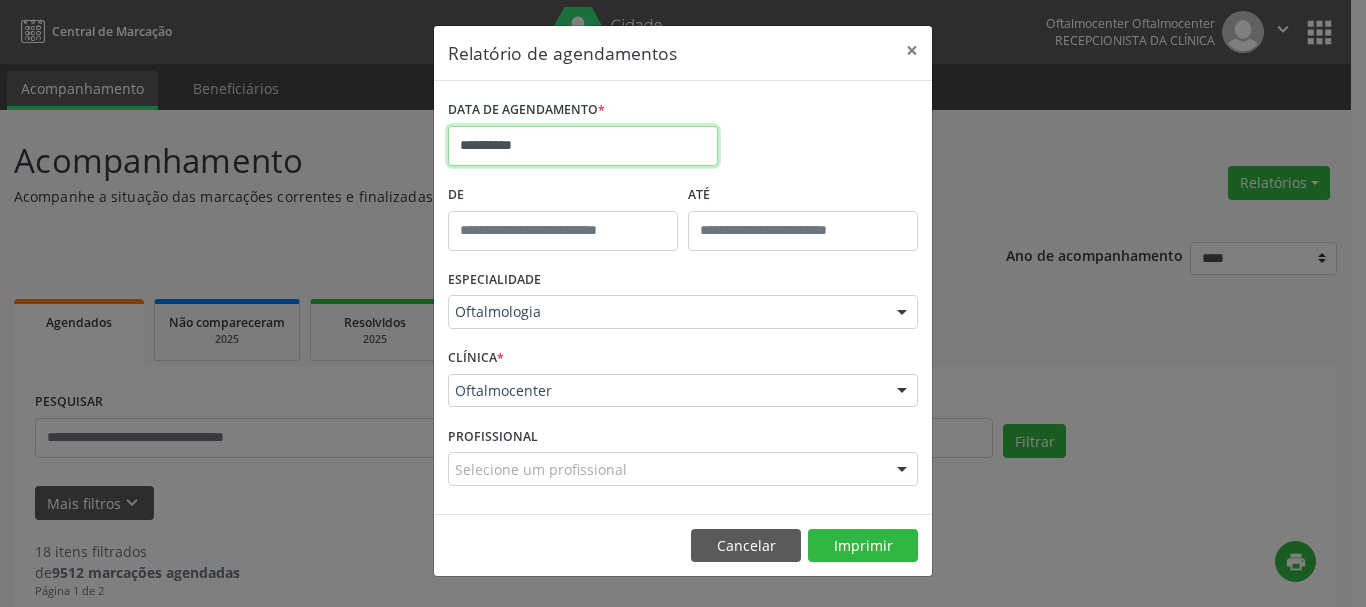 click on "**********" at bounding box center [583, 146] 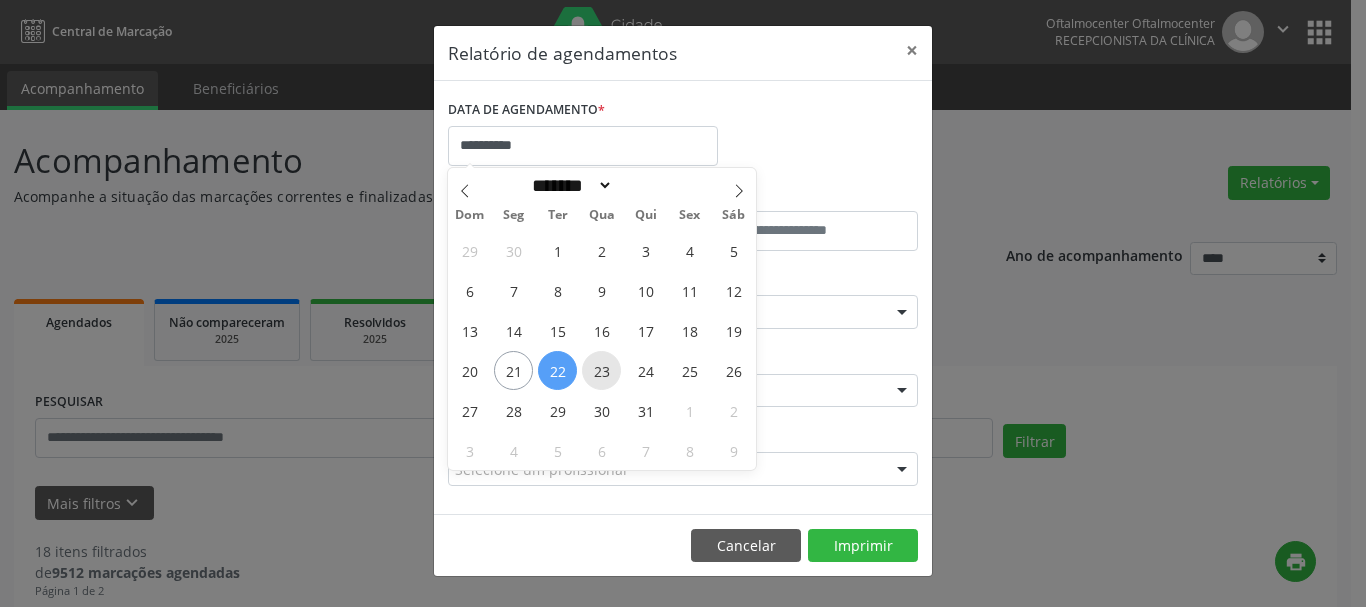click on "23" at bounding box center [601, 370] 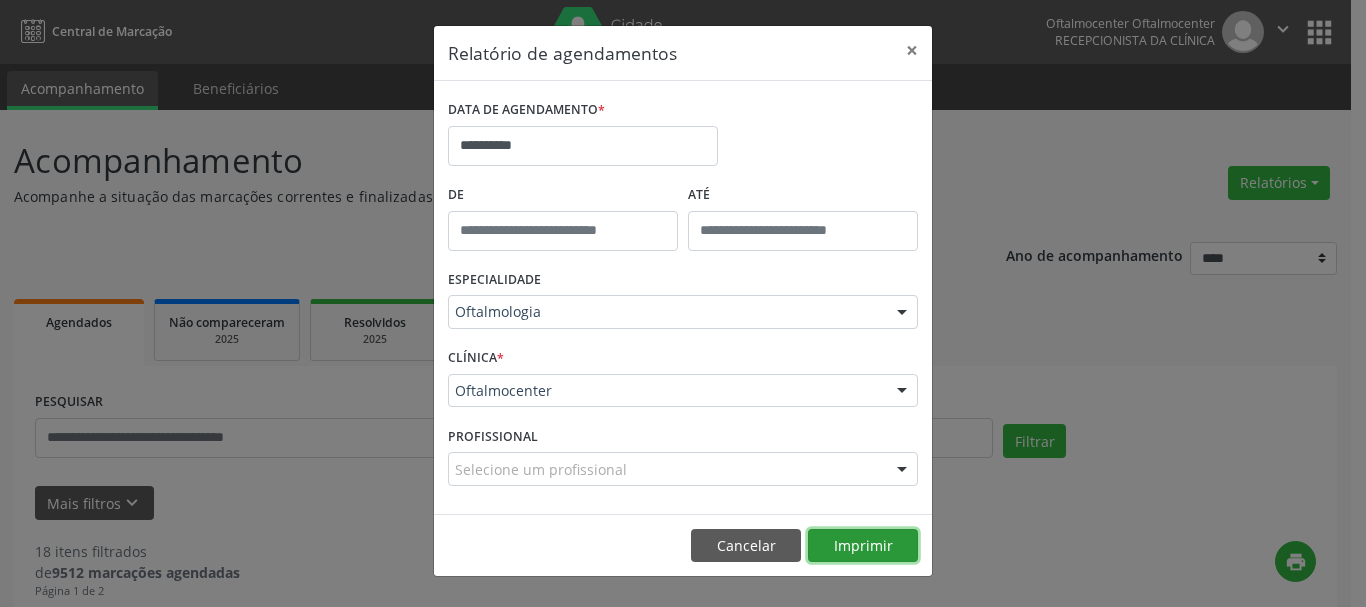 click on "Imprimir" at bounding box center (863, 546) 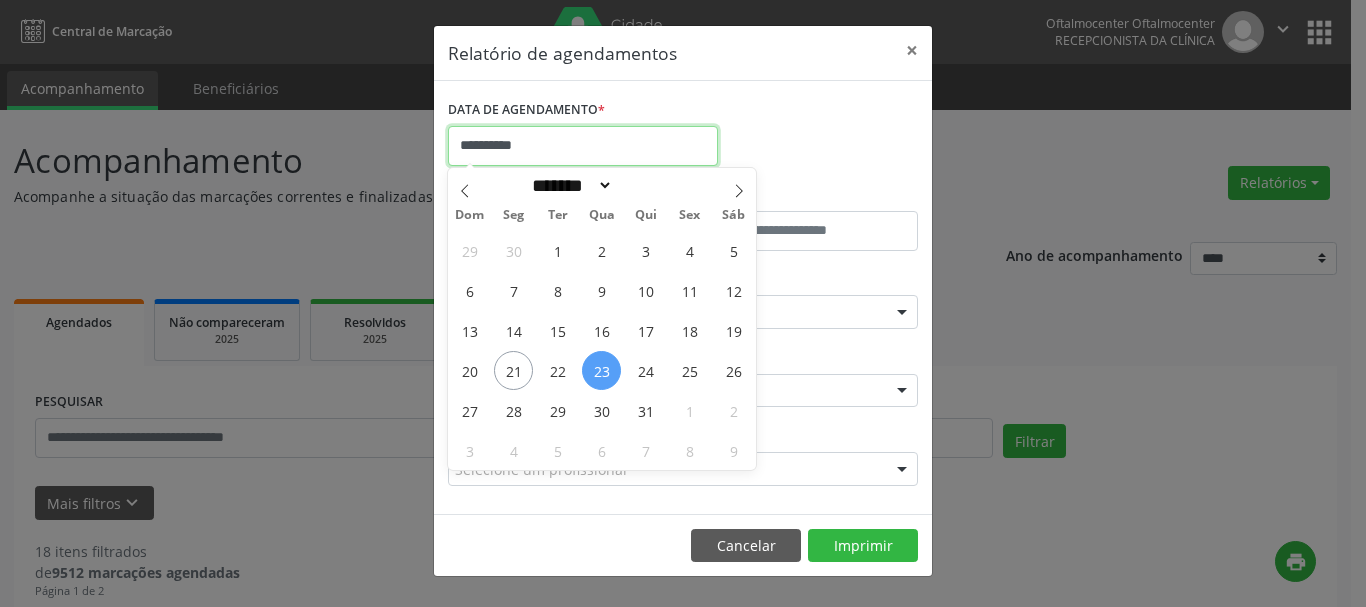 click on "**********" at bounding box center [583, 146] 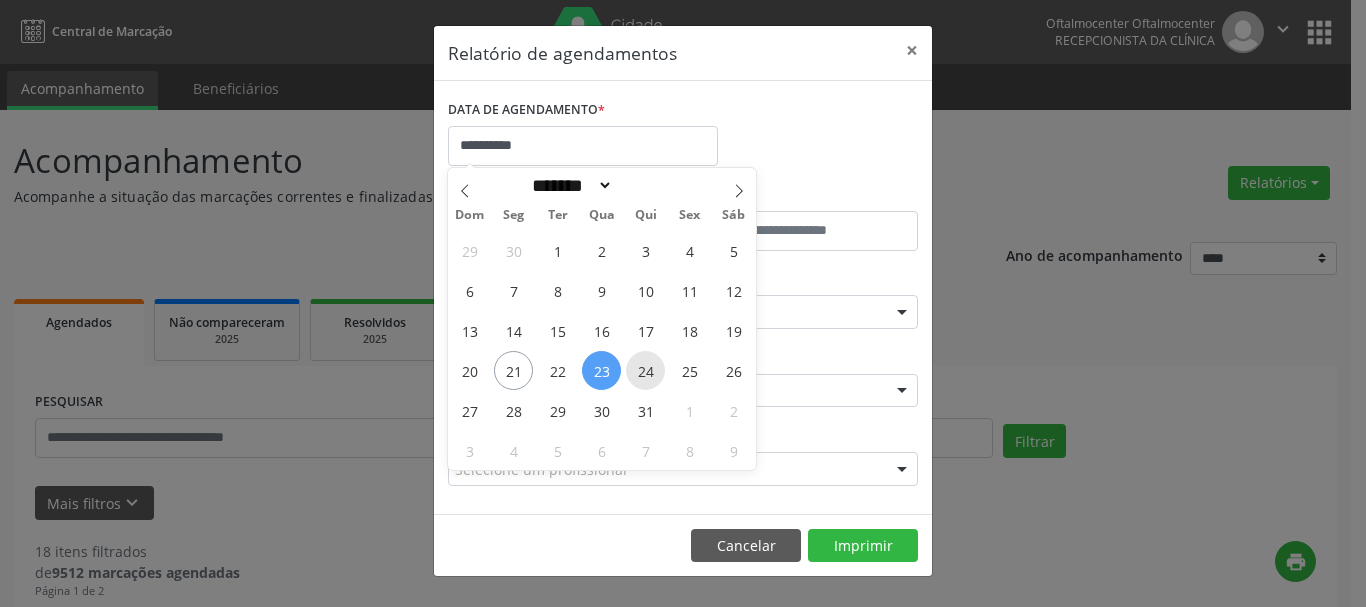 click on "24" at bounding box center [645, 370] 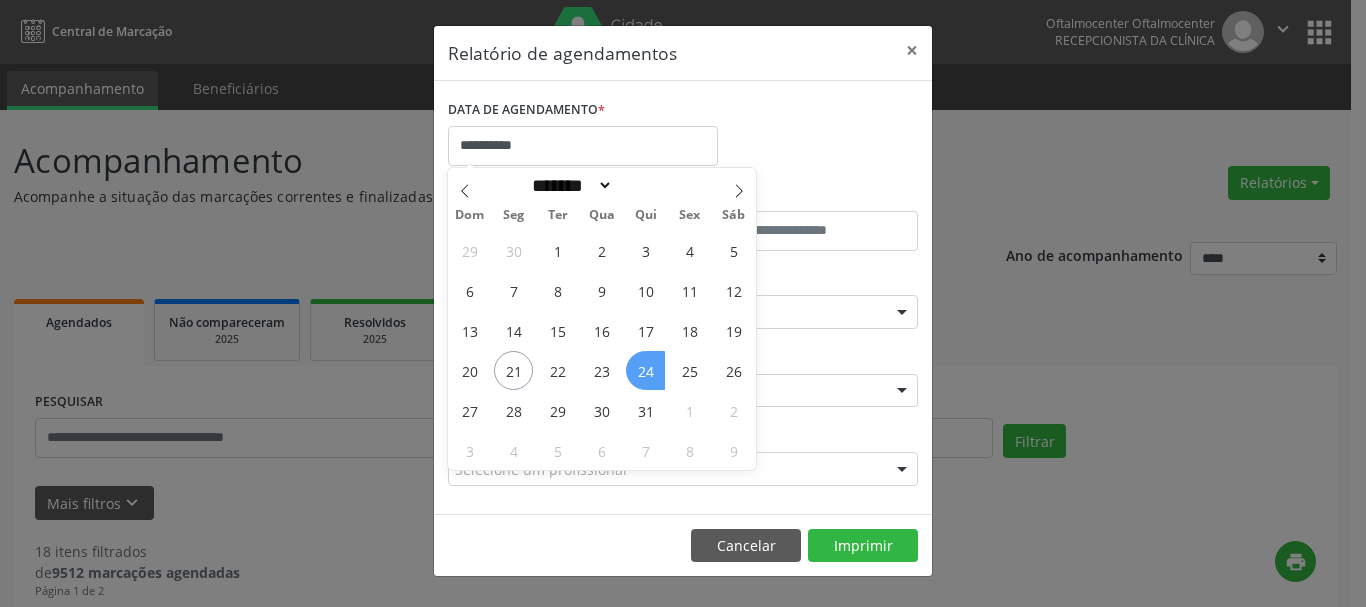 click on "24" at bounding box center [645, 370] 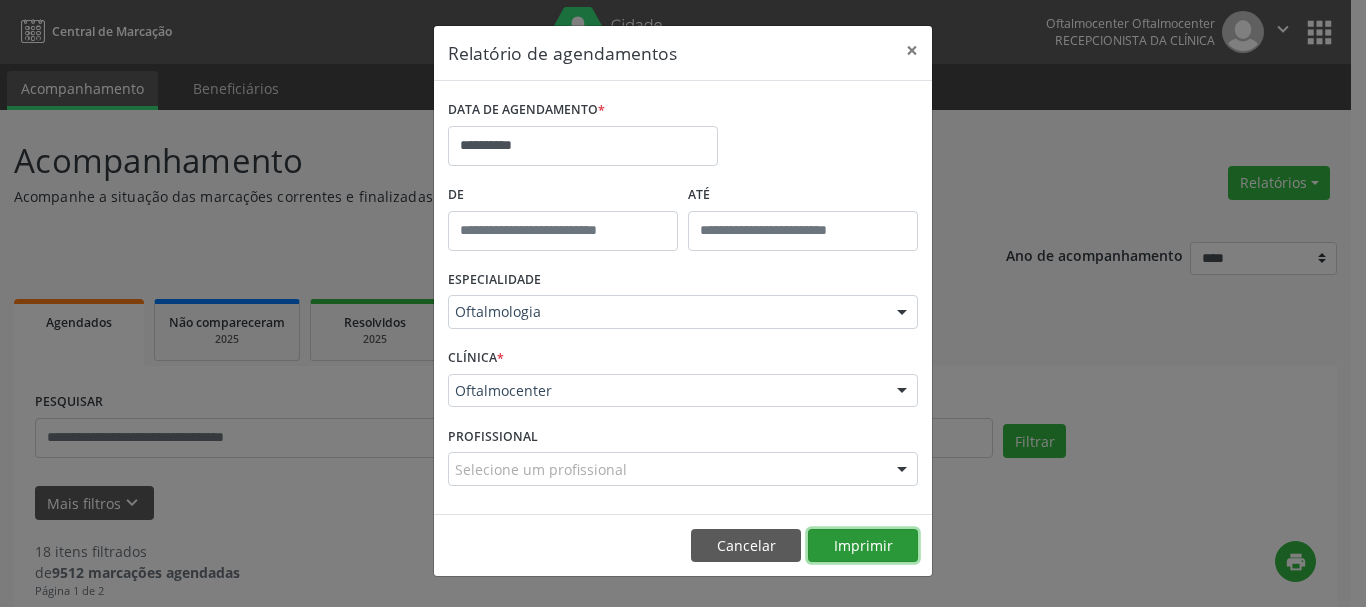 click on "Imprimir" at bounding box center [863, 546] 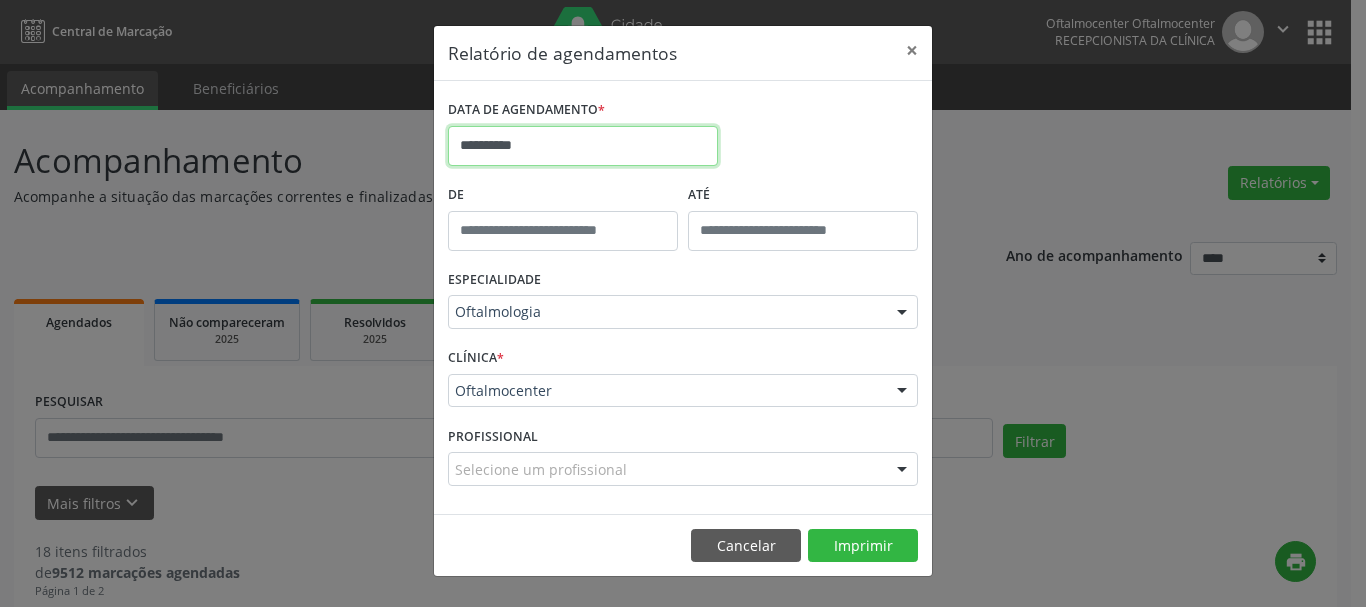 click on "**********" at bounding box center (583, 146) 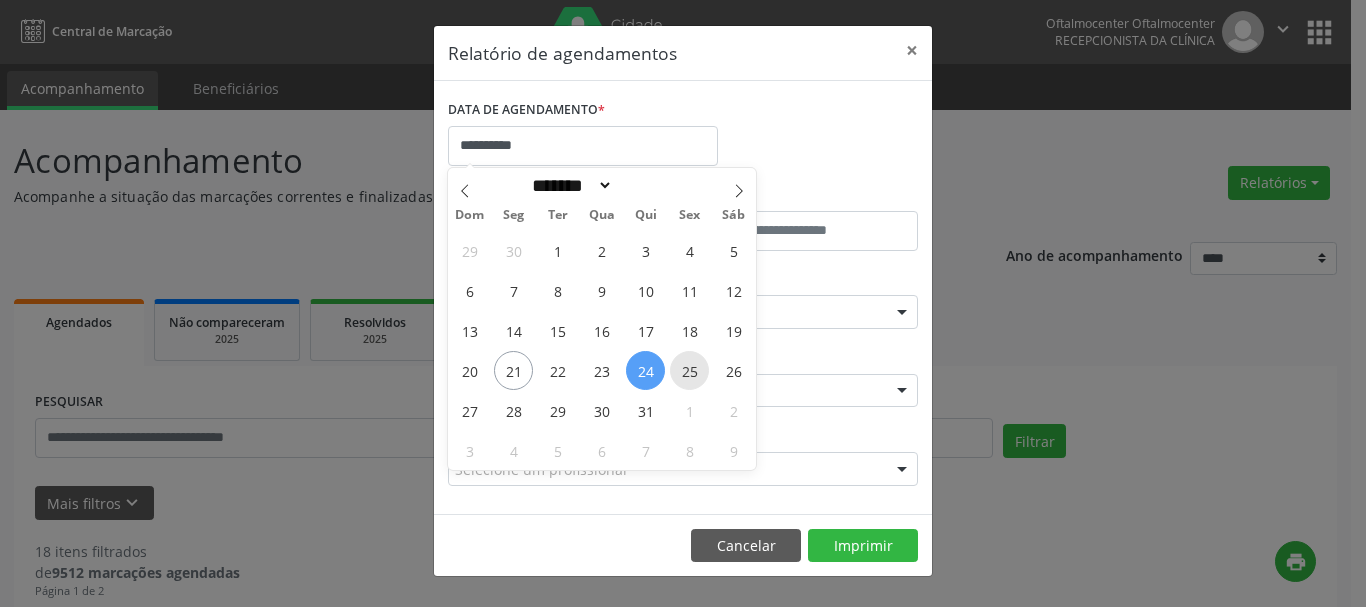click on "25" at bounding box center [689, 370] 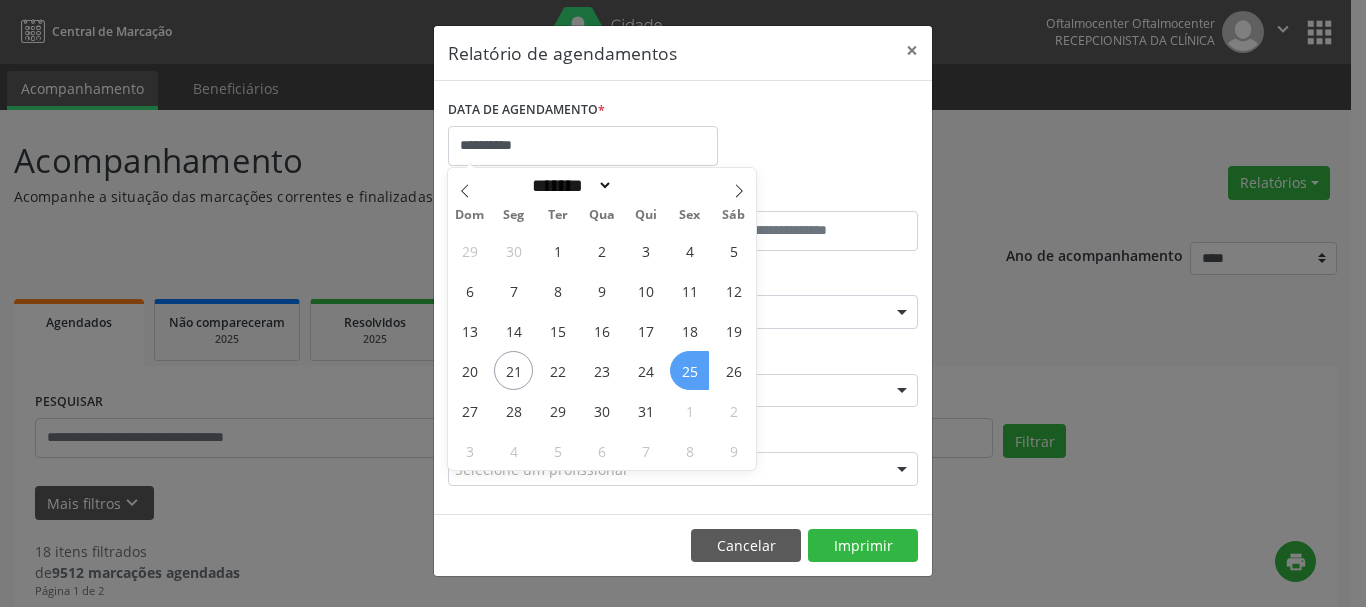 click on "25" at bounding box center [689, 370] 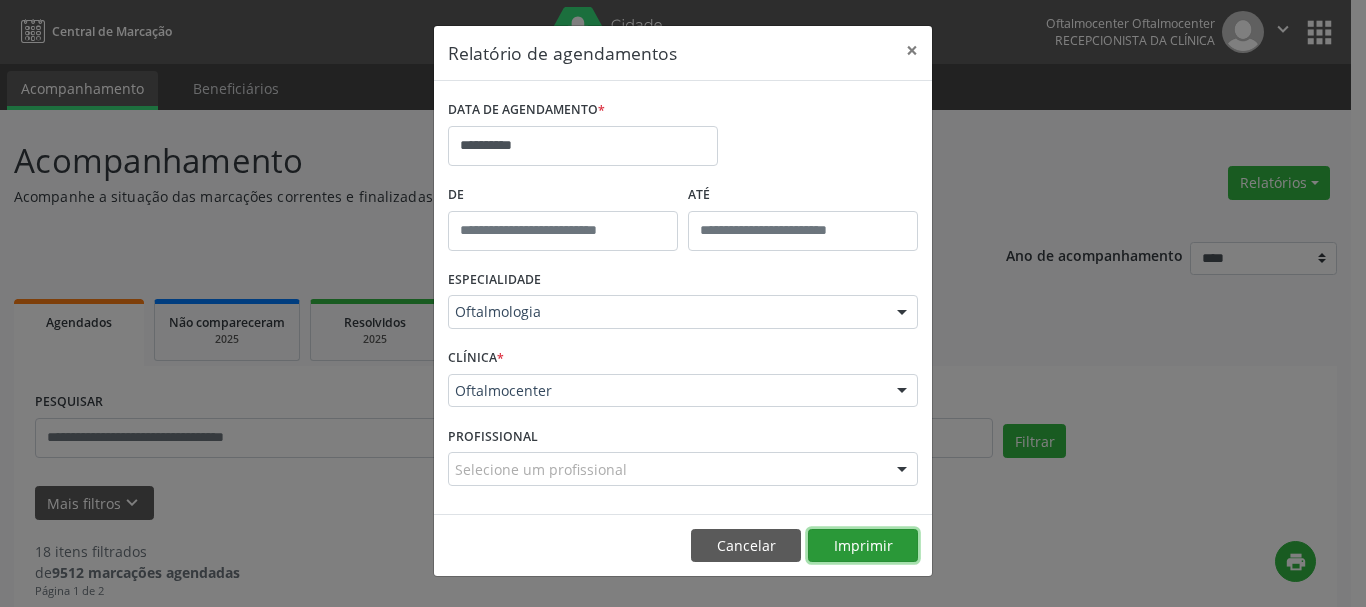 click on "Imprimir" at bounding box center (863, 546) 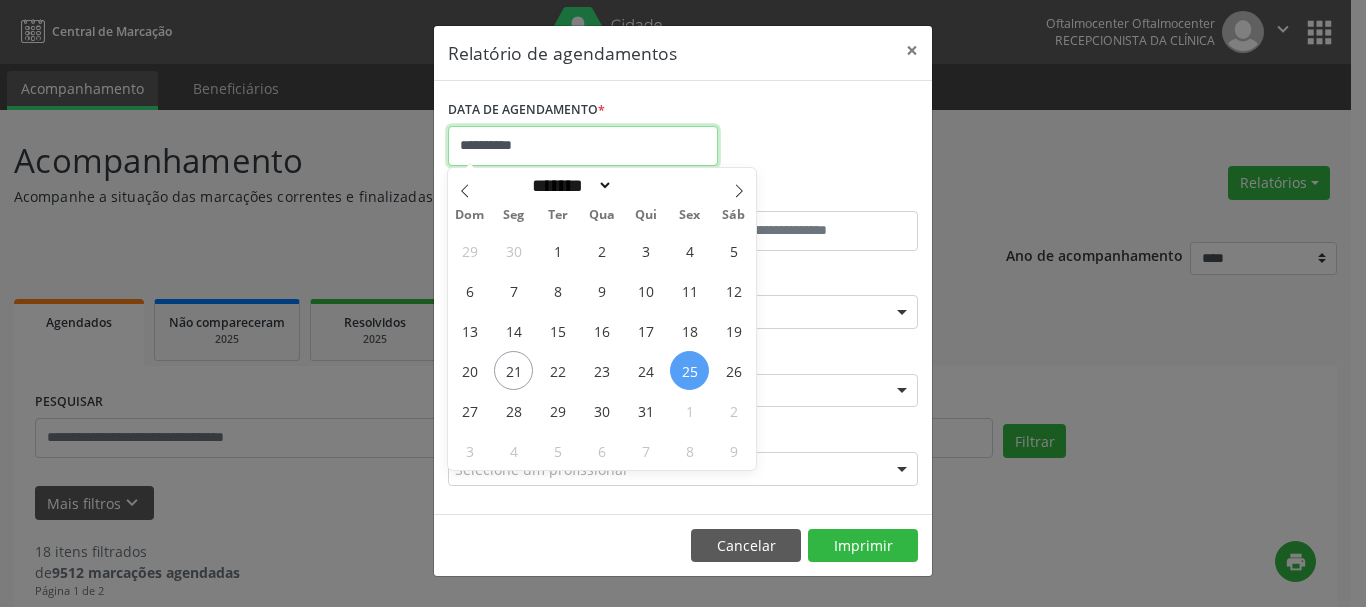 click on "**********" at bounding box center [583, 146] 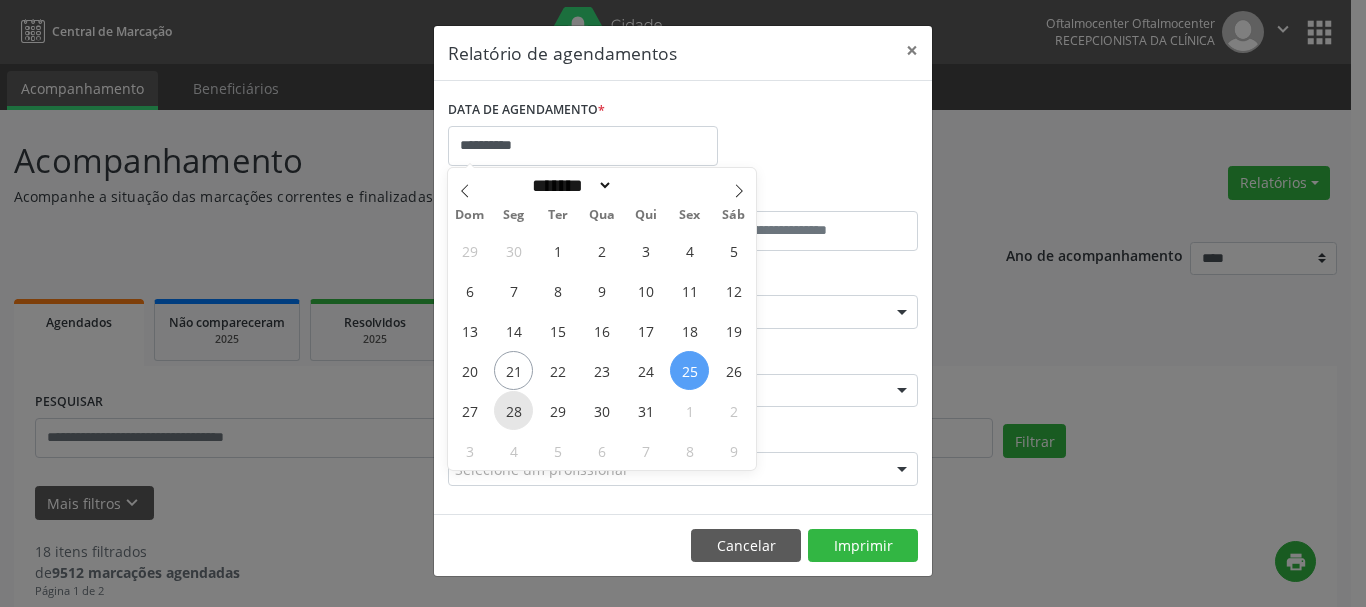 click on "28" at bounding box center [513, 410] 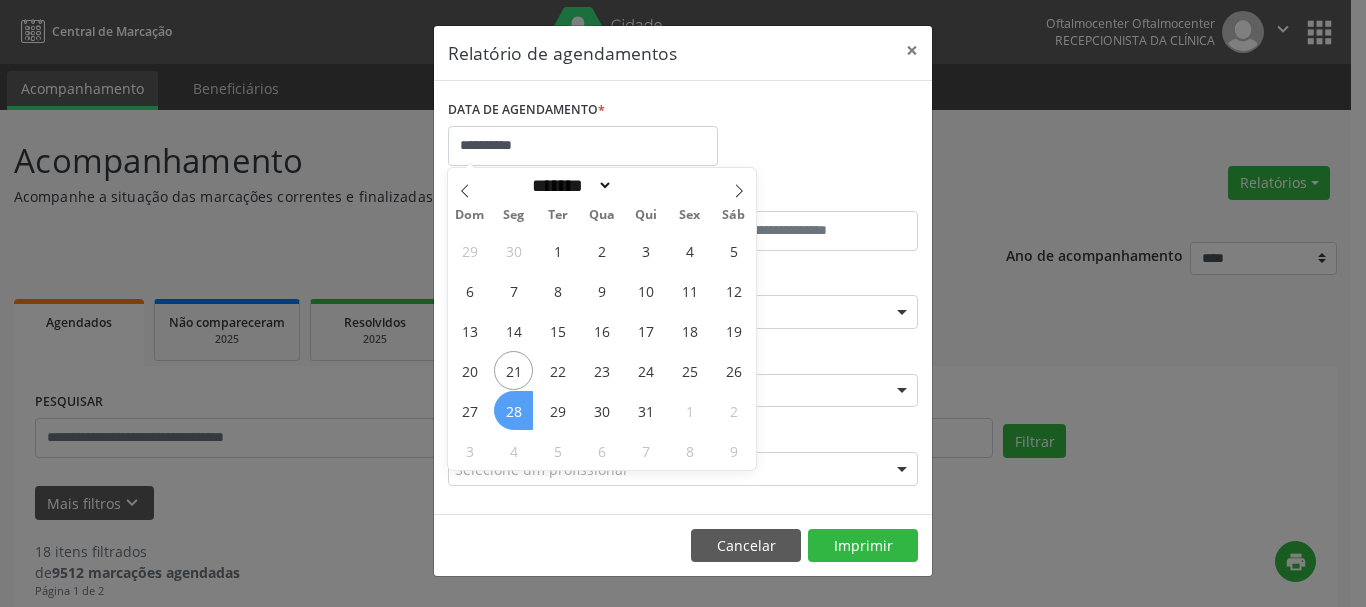 click on "28" at bounding box center [513, 410] 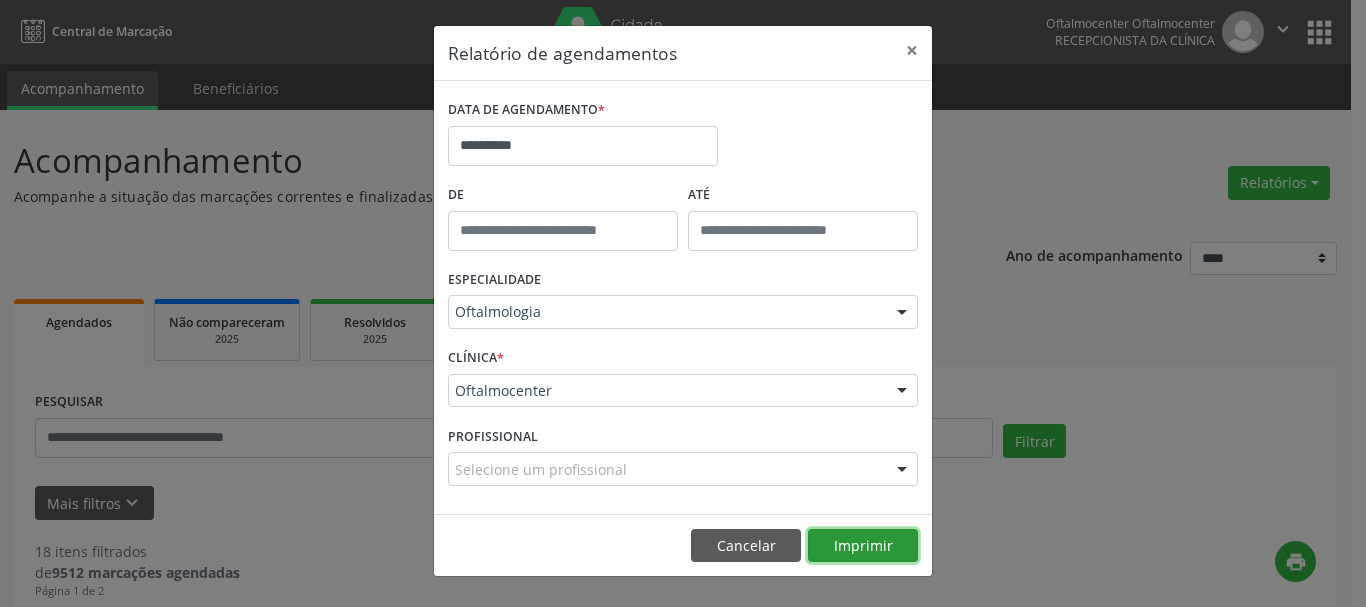 click on "Imprimir" at bounding box center (863, 546) 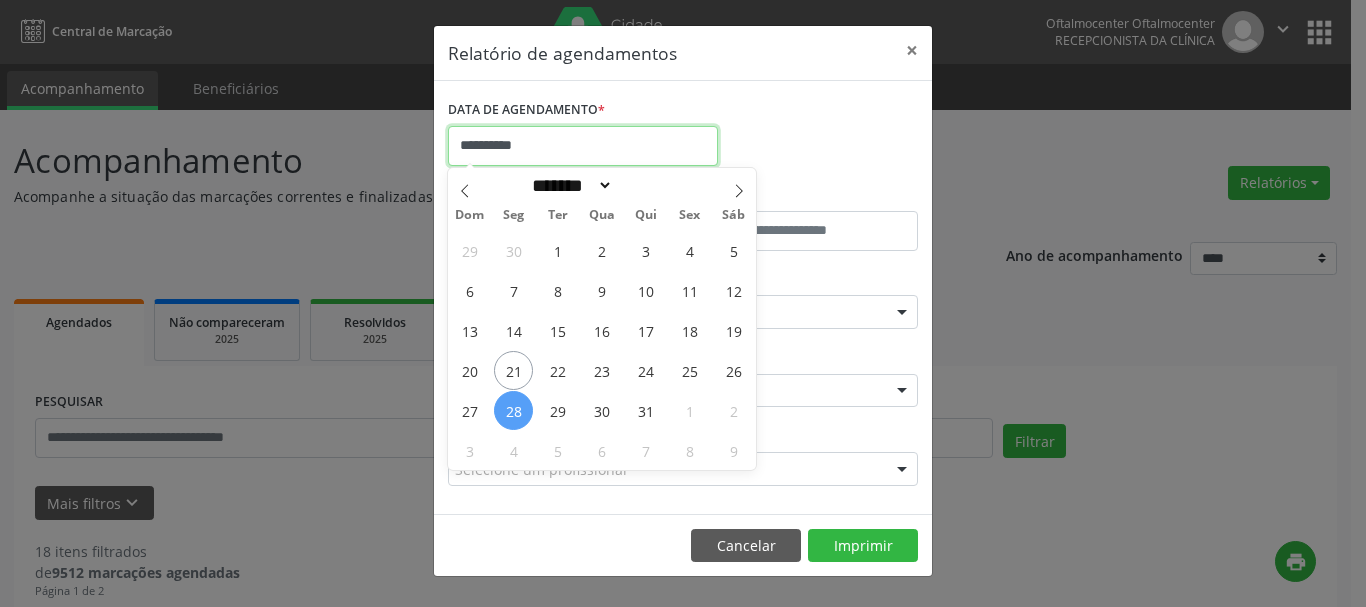 click on "**********" at bounding box center (583, 146) 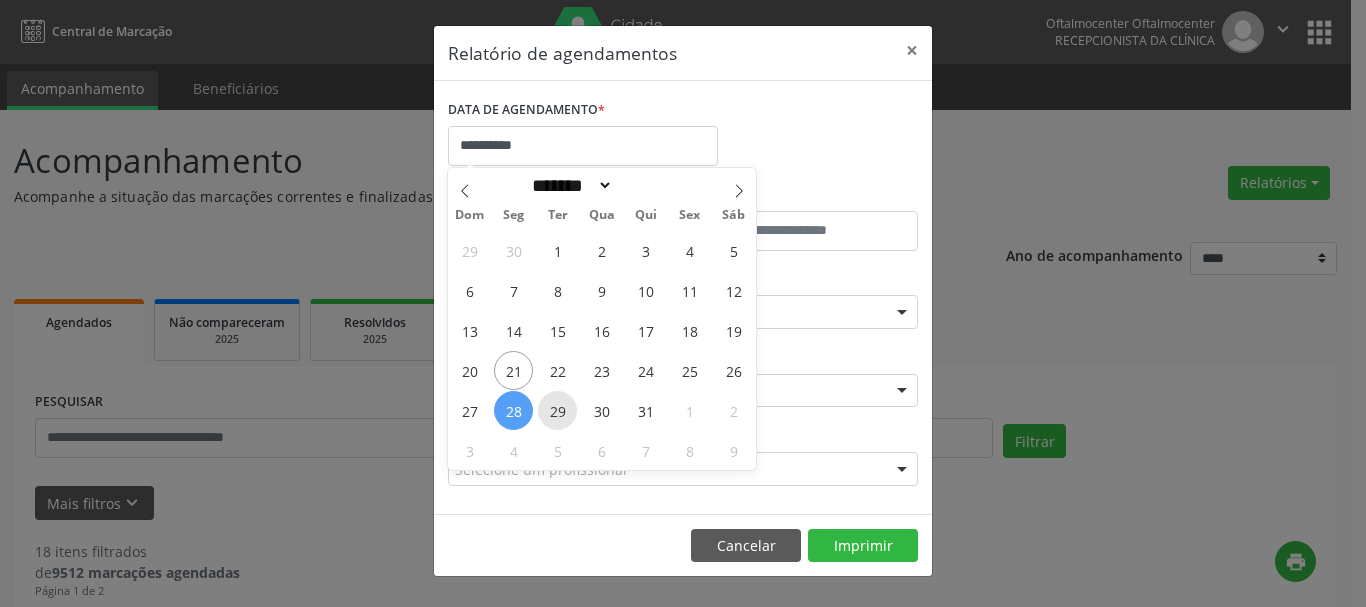 click on "29" at bounding box center (557, 410) 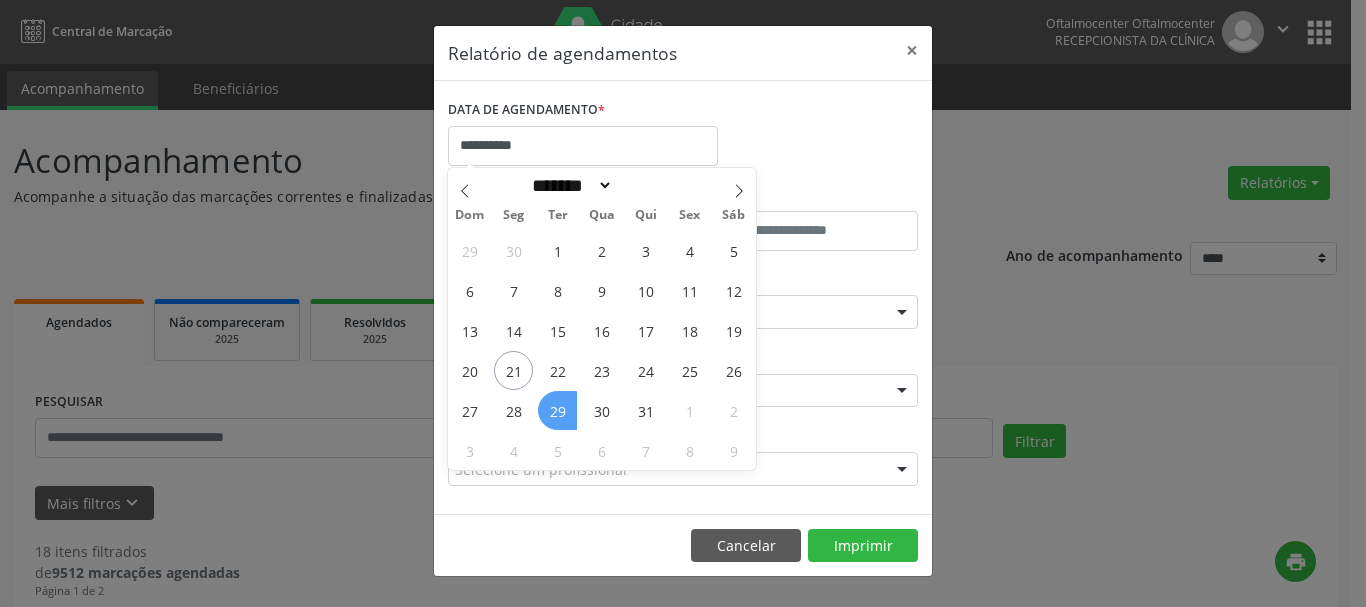 click on "29" at bounding box center (557, 410) 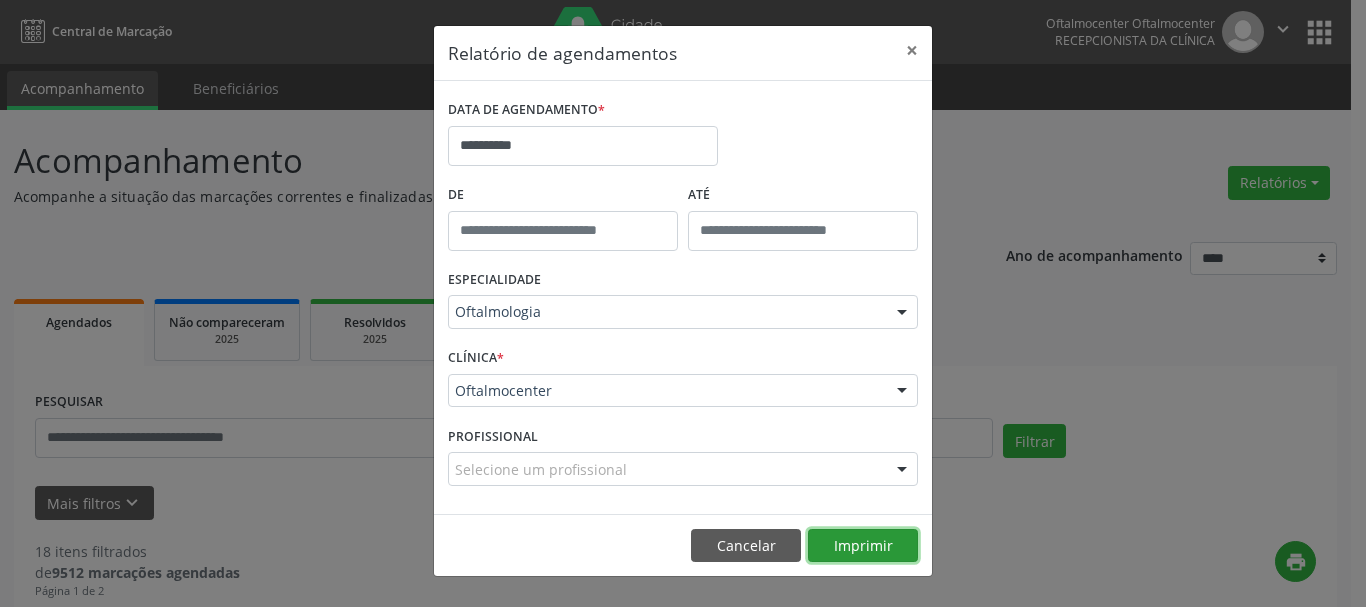 click on "Imprimir" at bounding box center [863, 546] 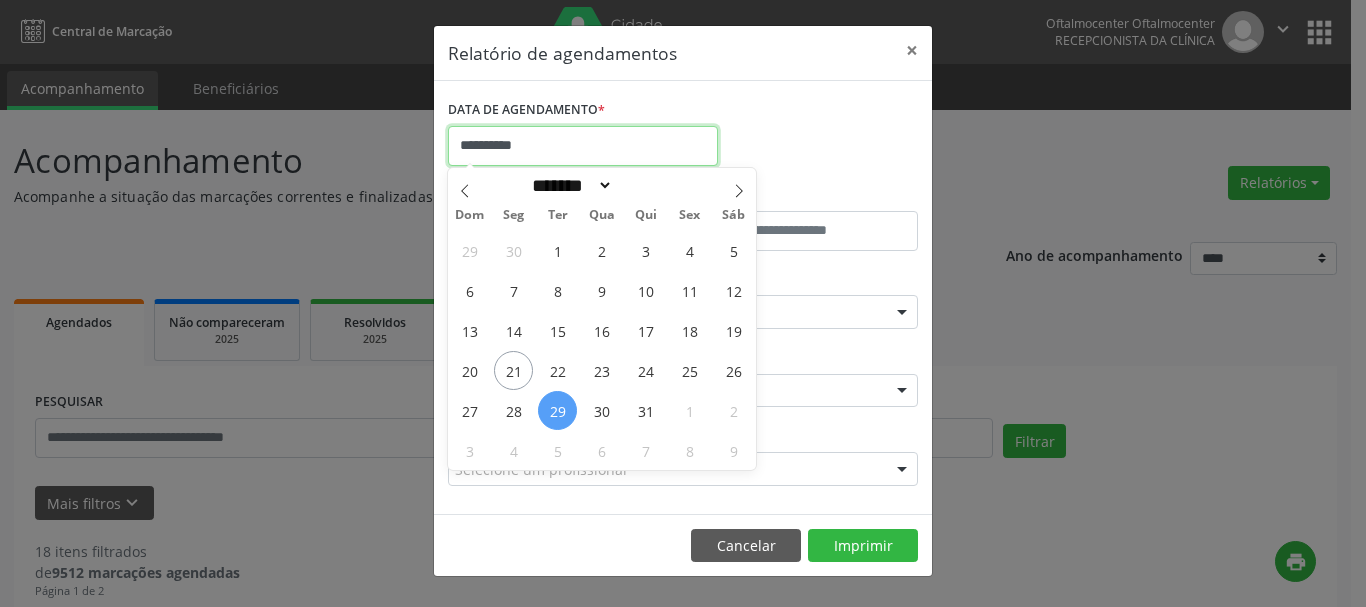 click on "**********" at bounding box center (583, 146) 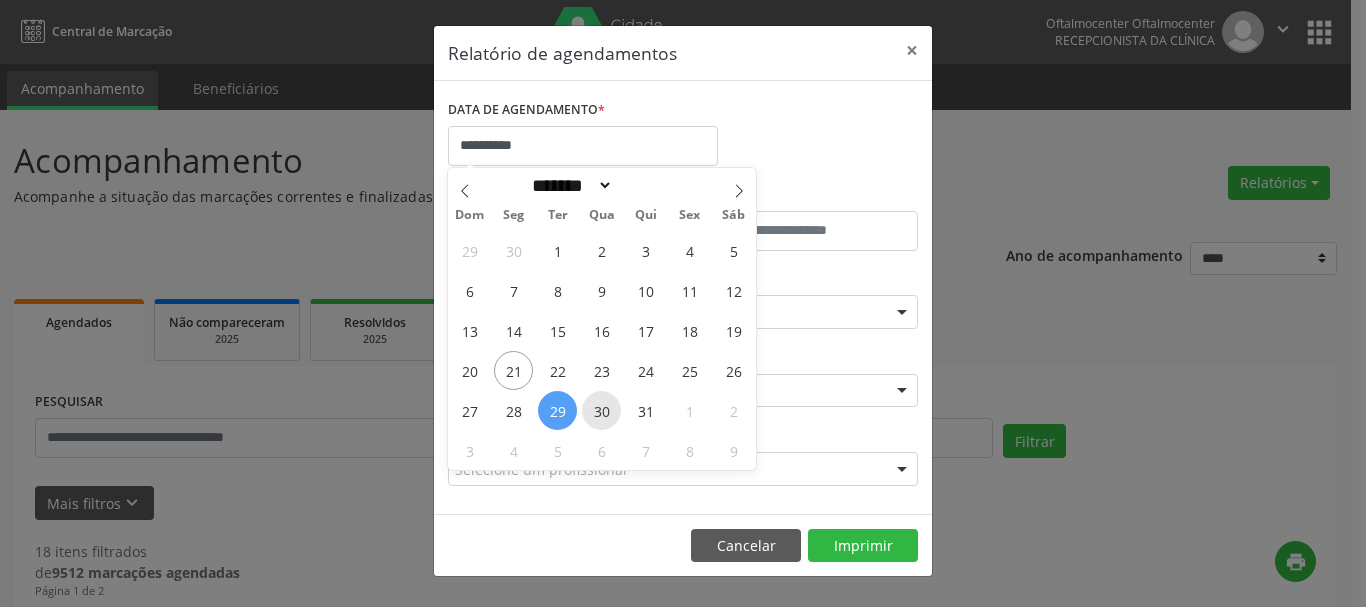 click on "30" at bounding box center (601, 410) 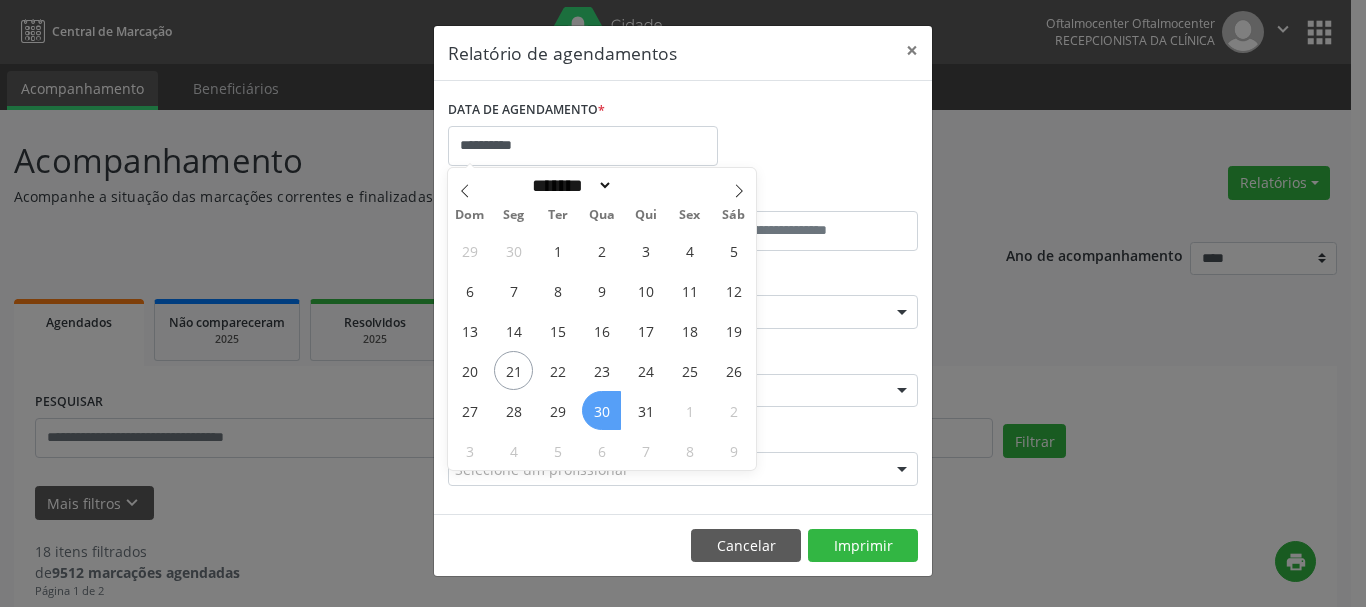 click on "30" at bounding box center (601, 410) 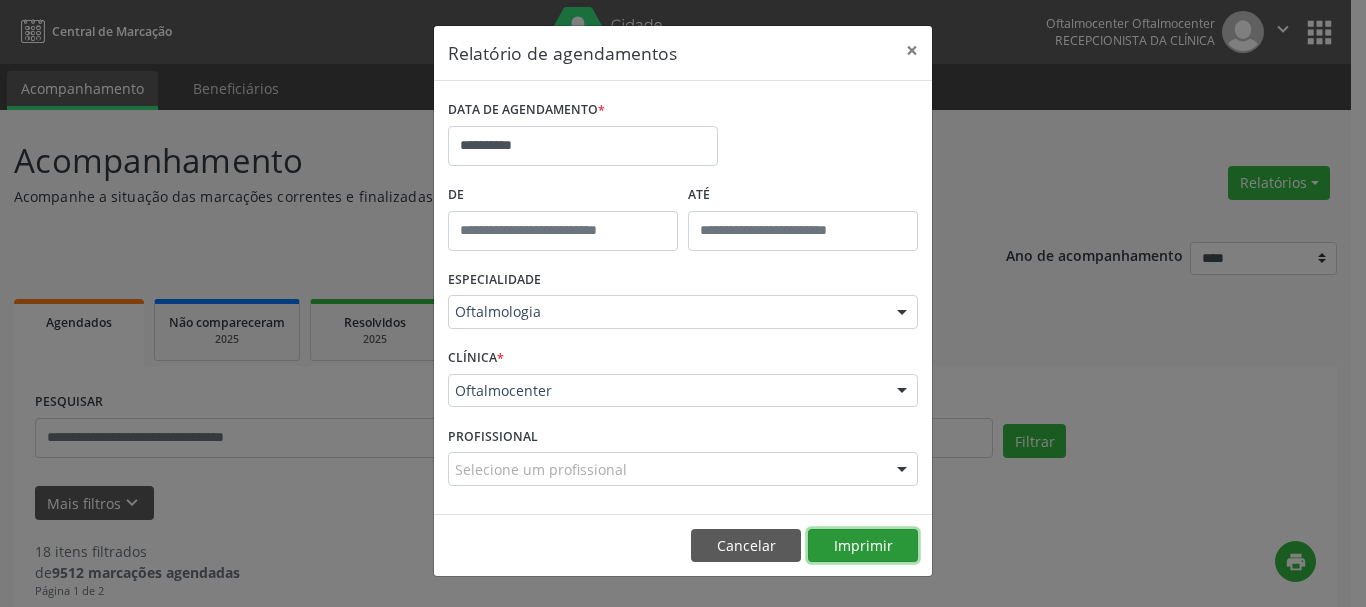 click on "Imprimir" at bounding box center (863, 546) 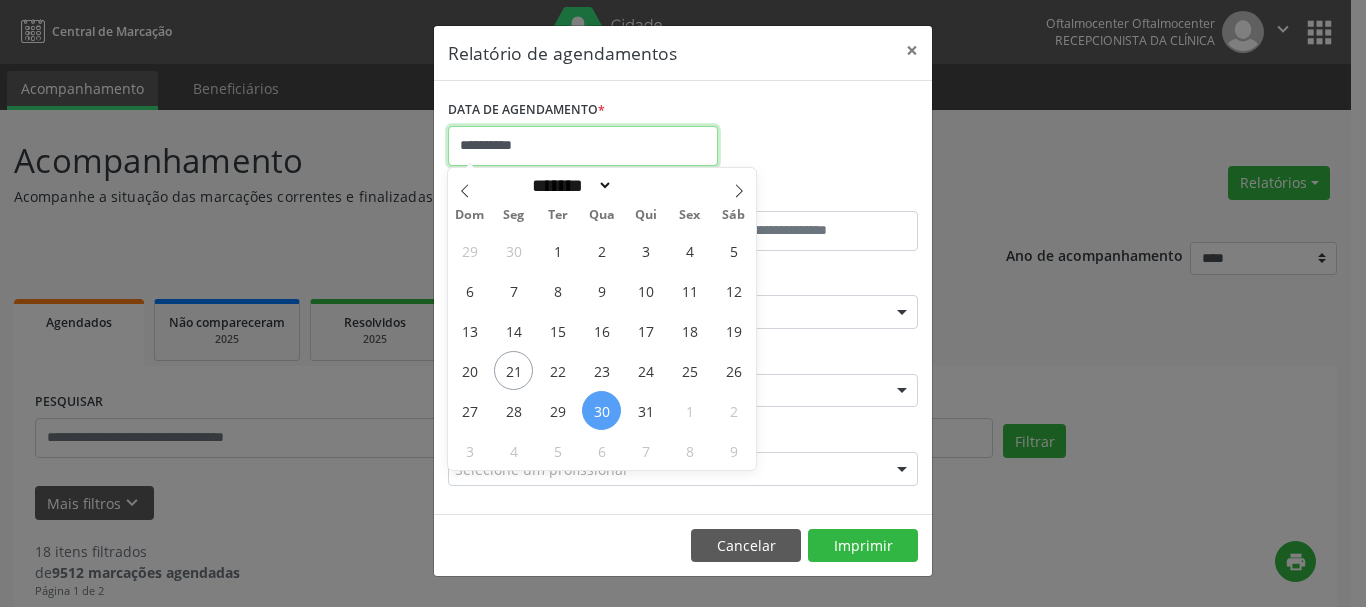 click on "**********" at bounding box center [583, 146] 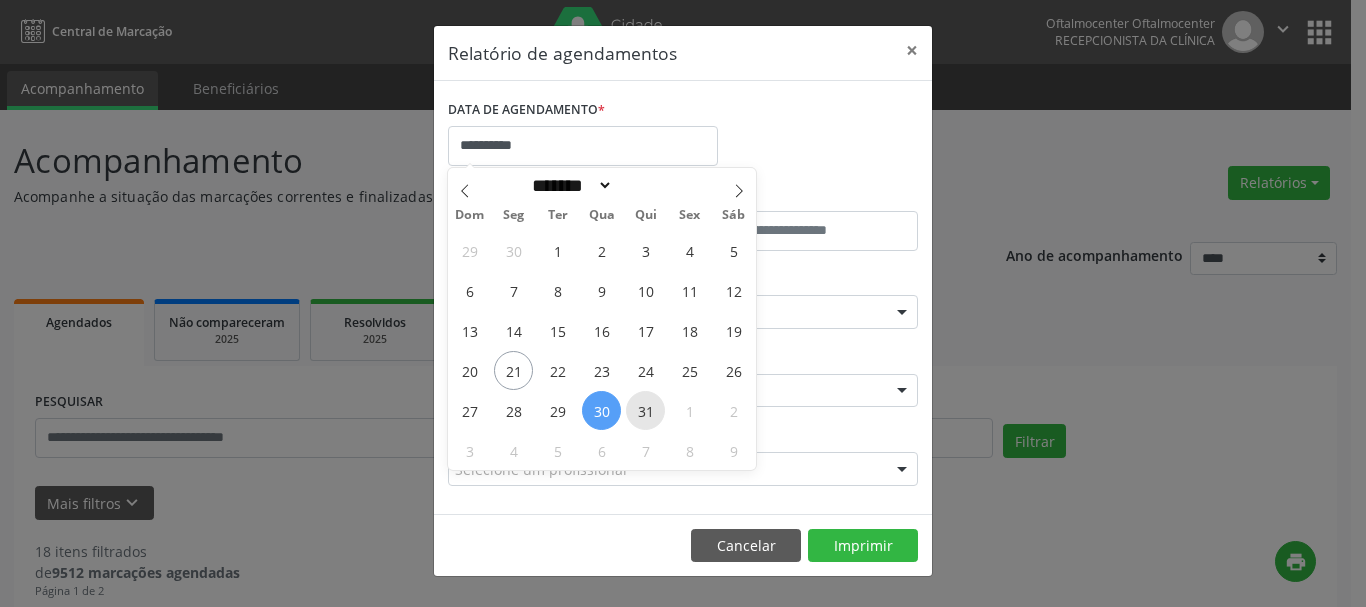 click on "31" at bounding box center (645, 410) 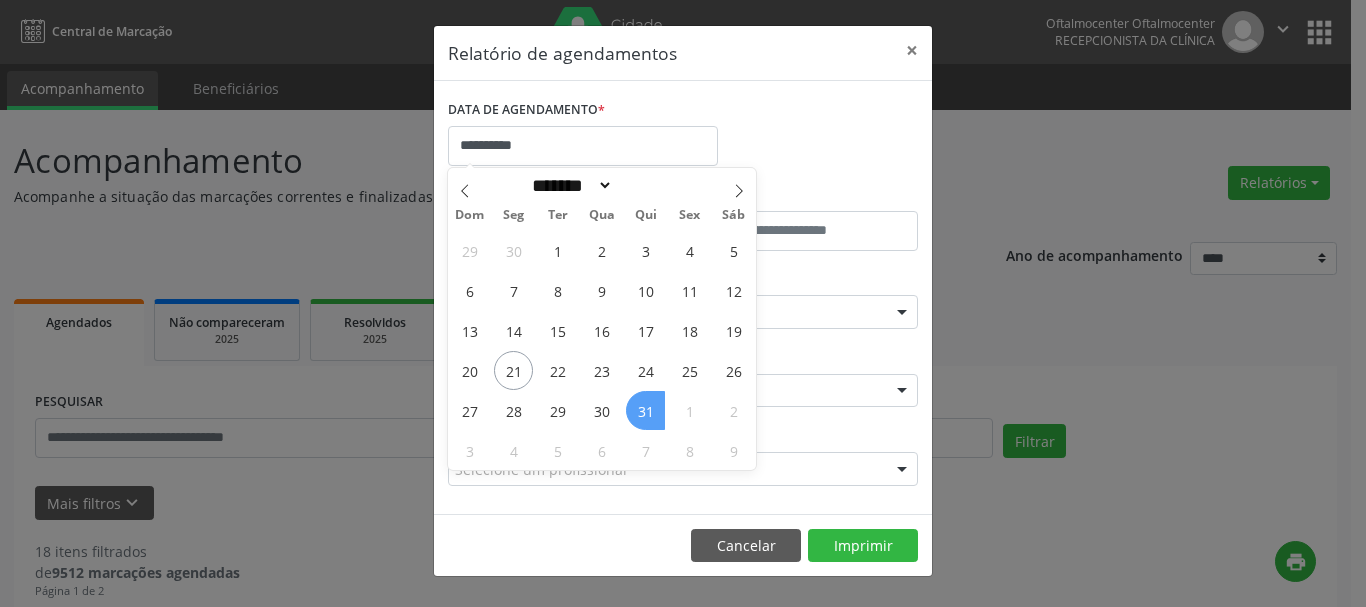 click on "31" at bounding box center [645, 410] 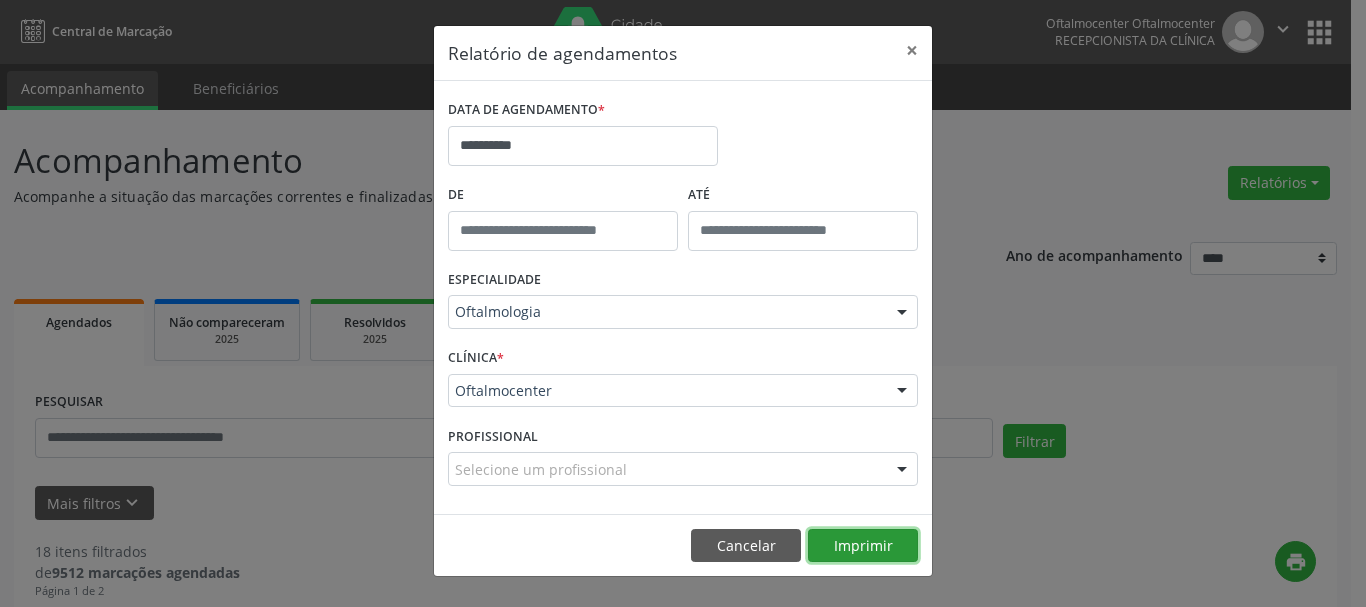 click on "Imprimir" at bounding box center [863, 546] 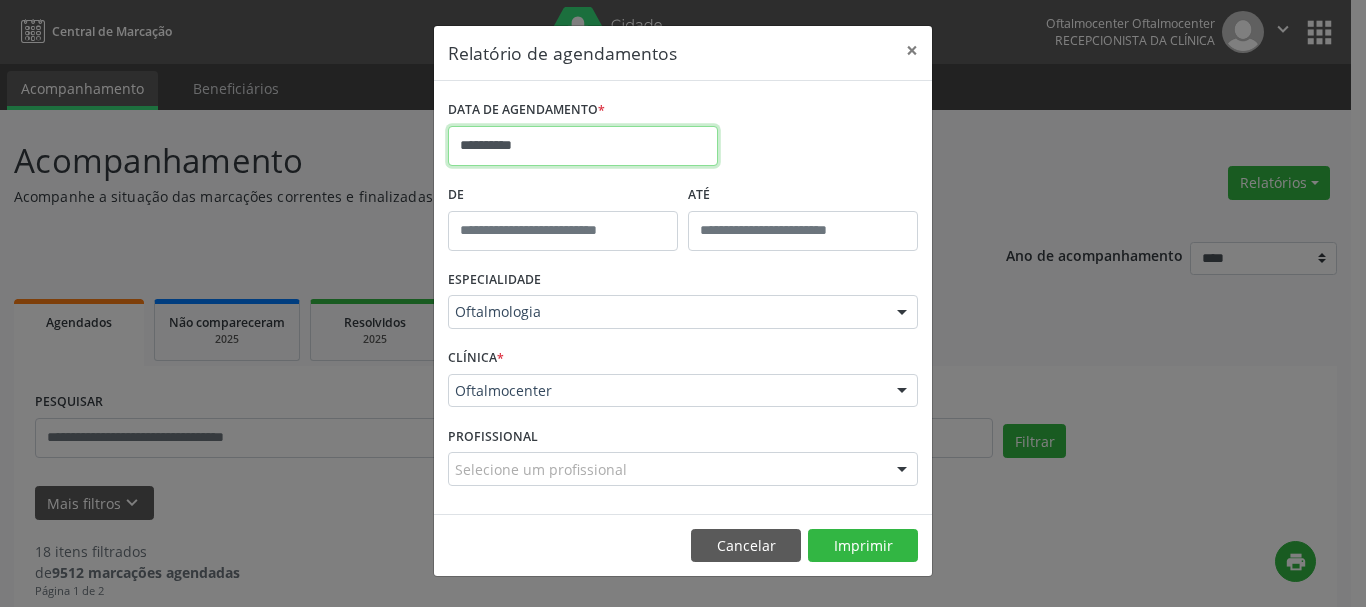 click on "**********" at bounding box center (583, 146) 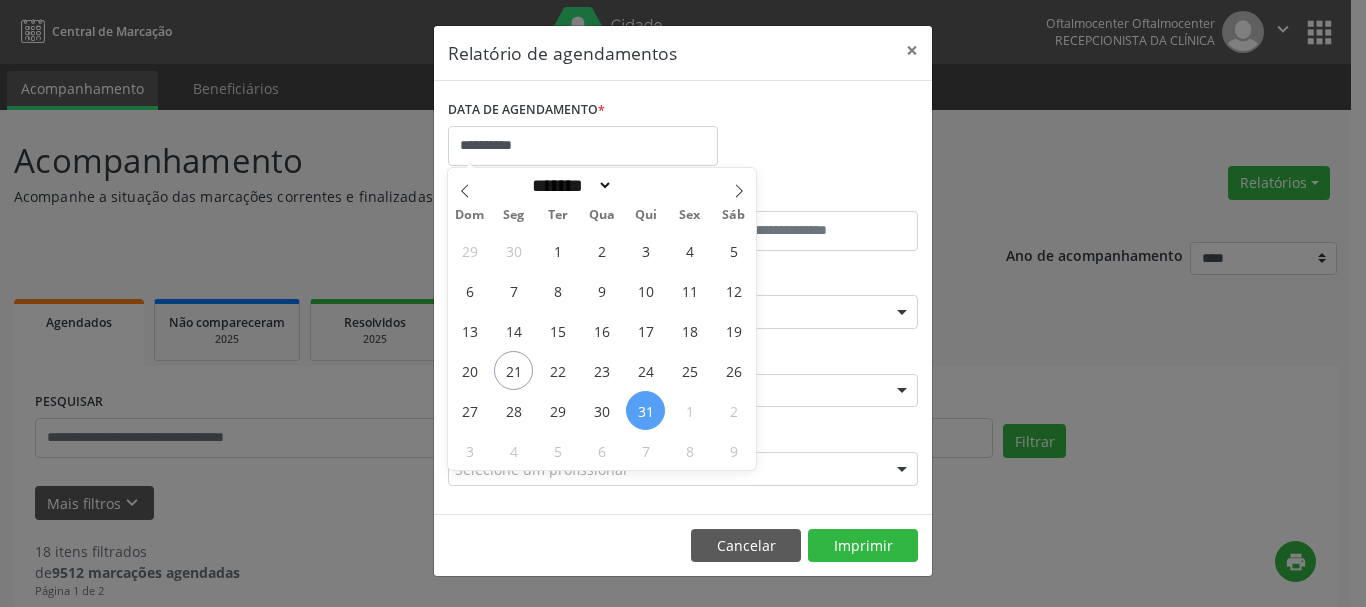 click on "31" at bounding box center (645, 410) 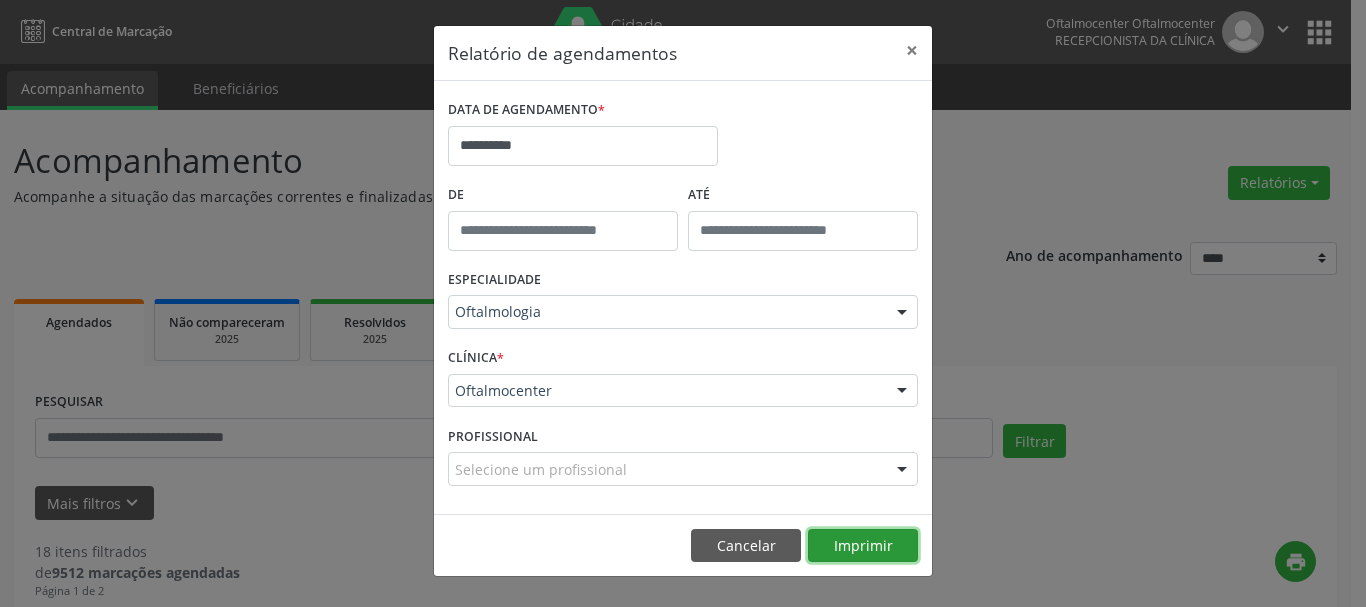 click on "Imprimir" at bounding box center (863, 546) 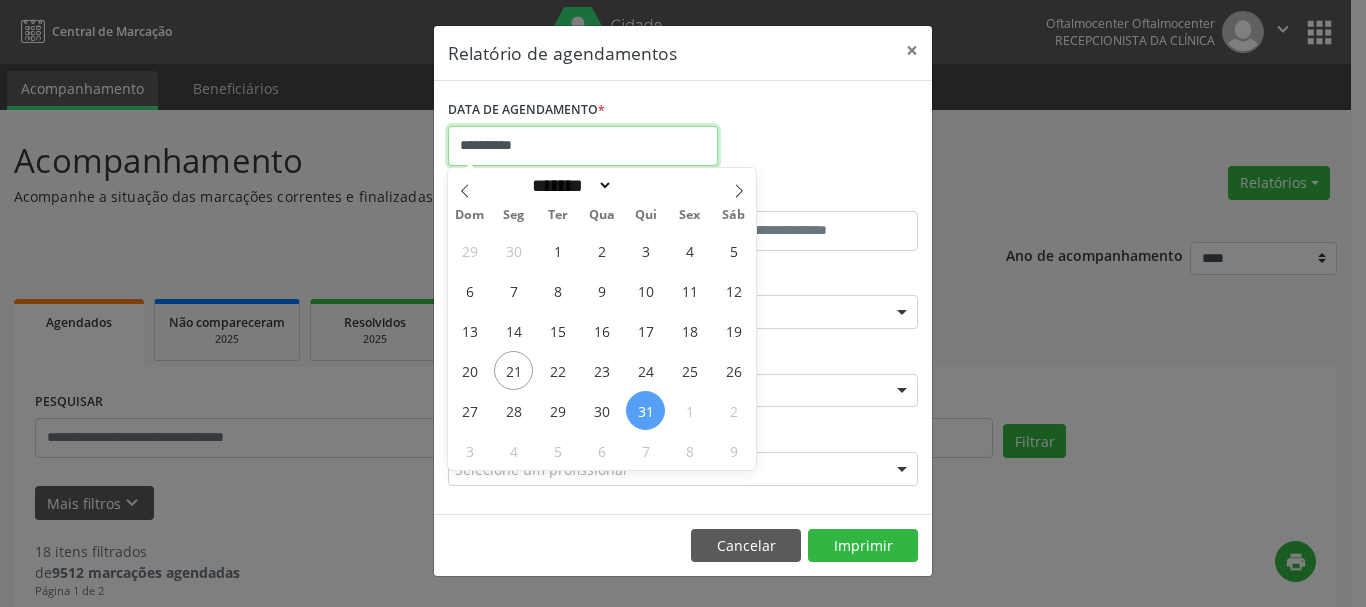 click on "**********" at bounding box center (583, 146) 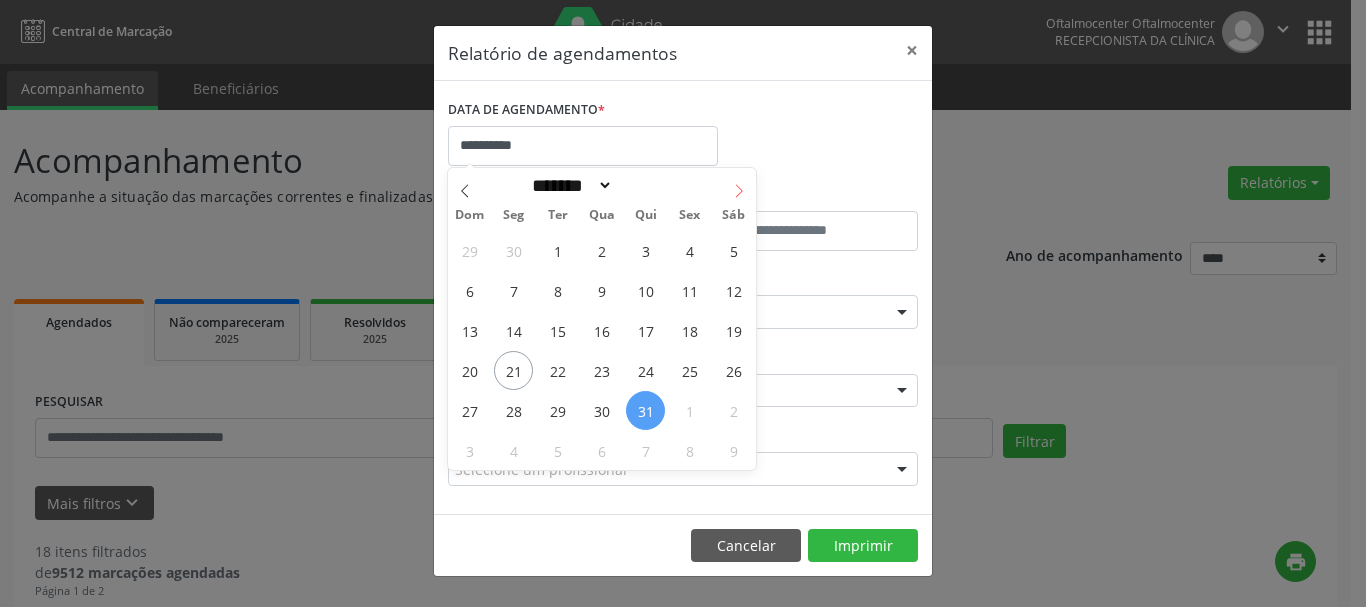 click 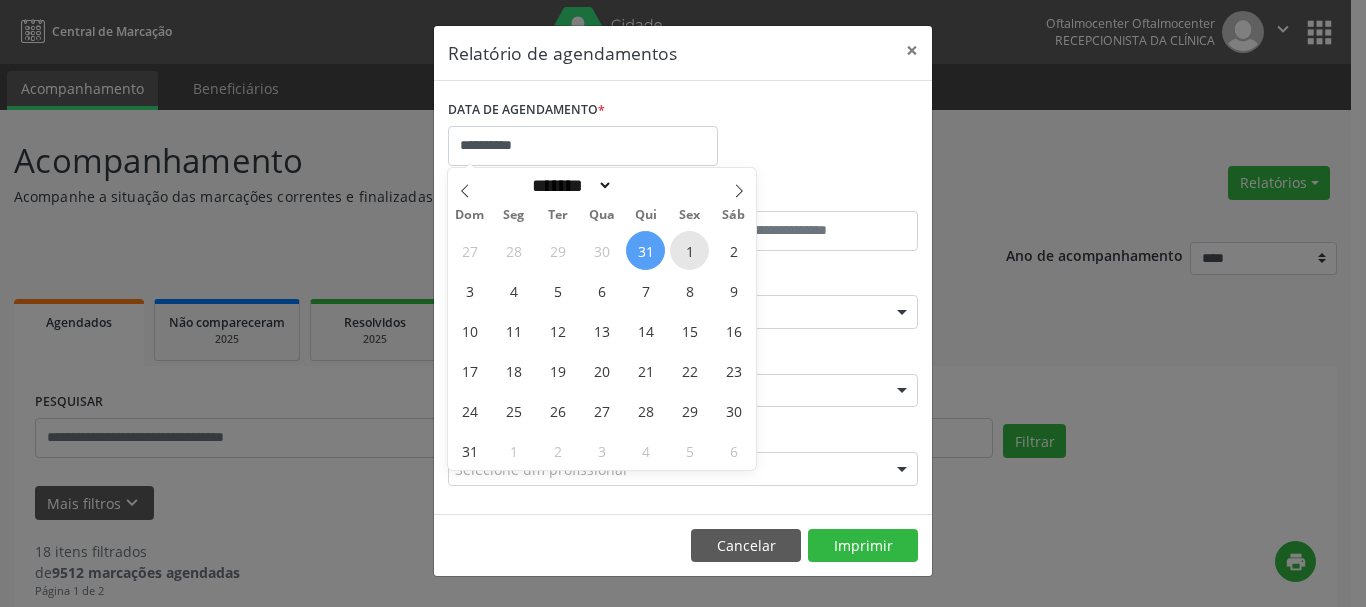 click on "1" at bounding box center [689, 250] 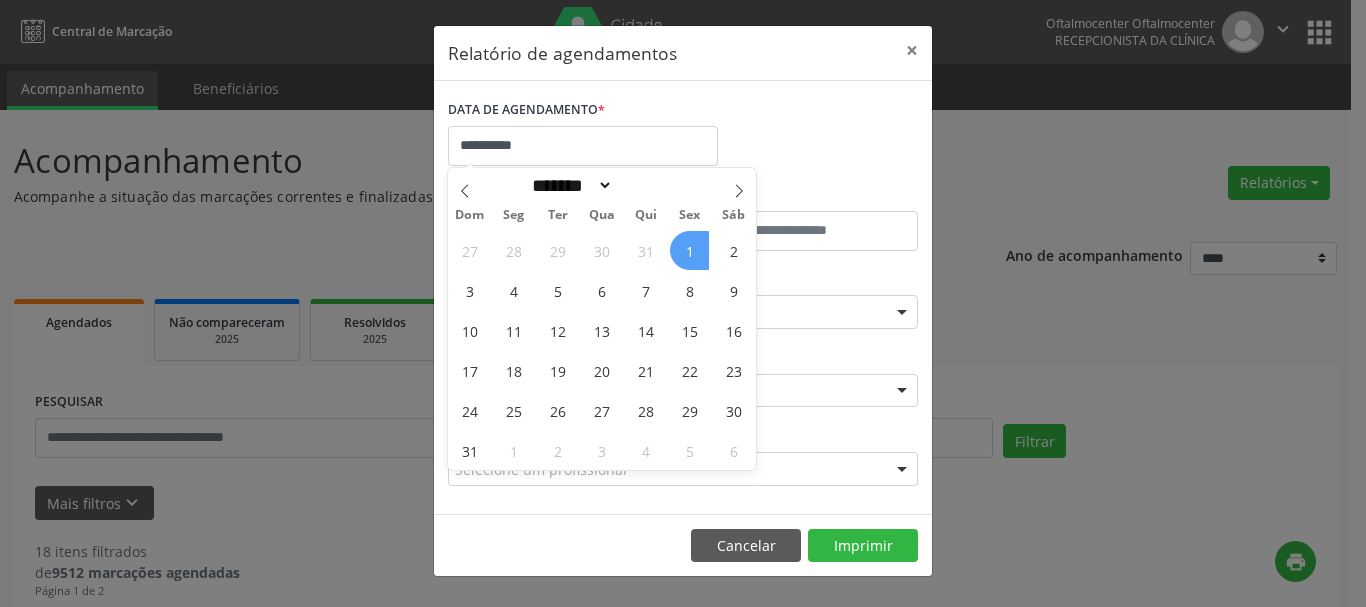 click on "1" at bounding box center [689, 250] 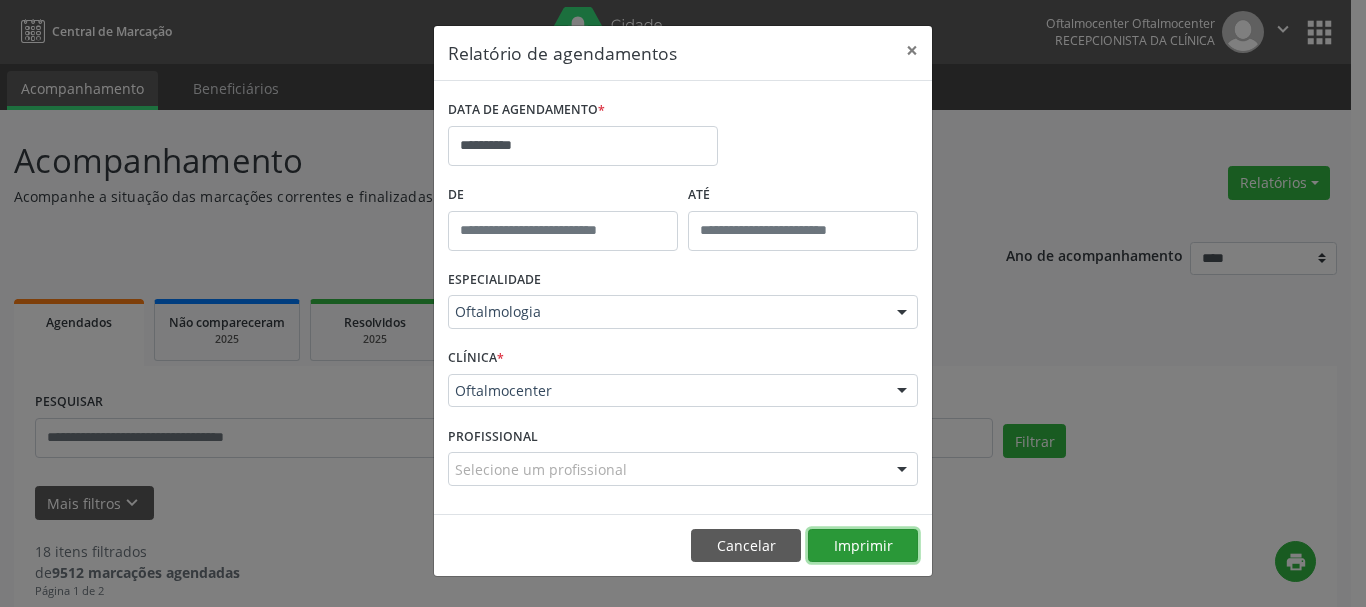 click on "Imprimir" at bounding box center (863, 546) 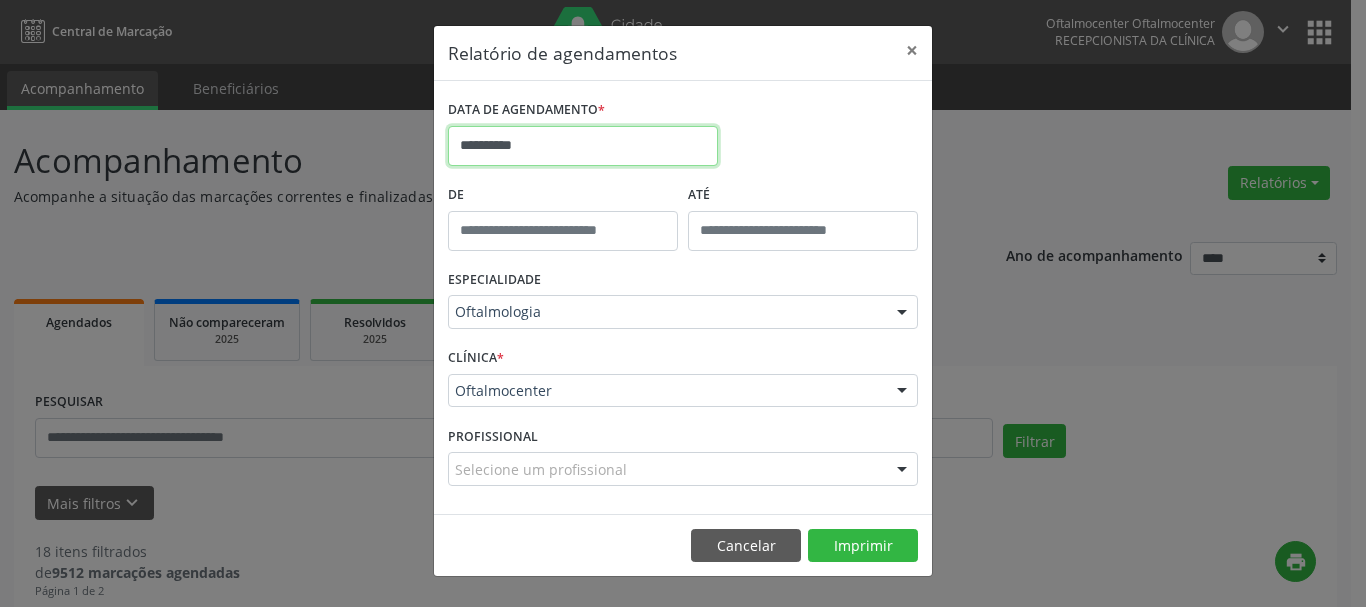 click on "**********" at bounding box center (583, 146) 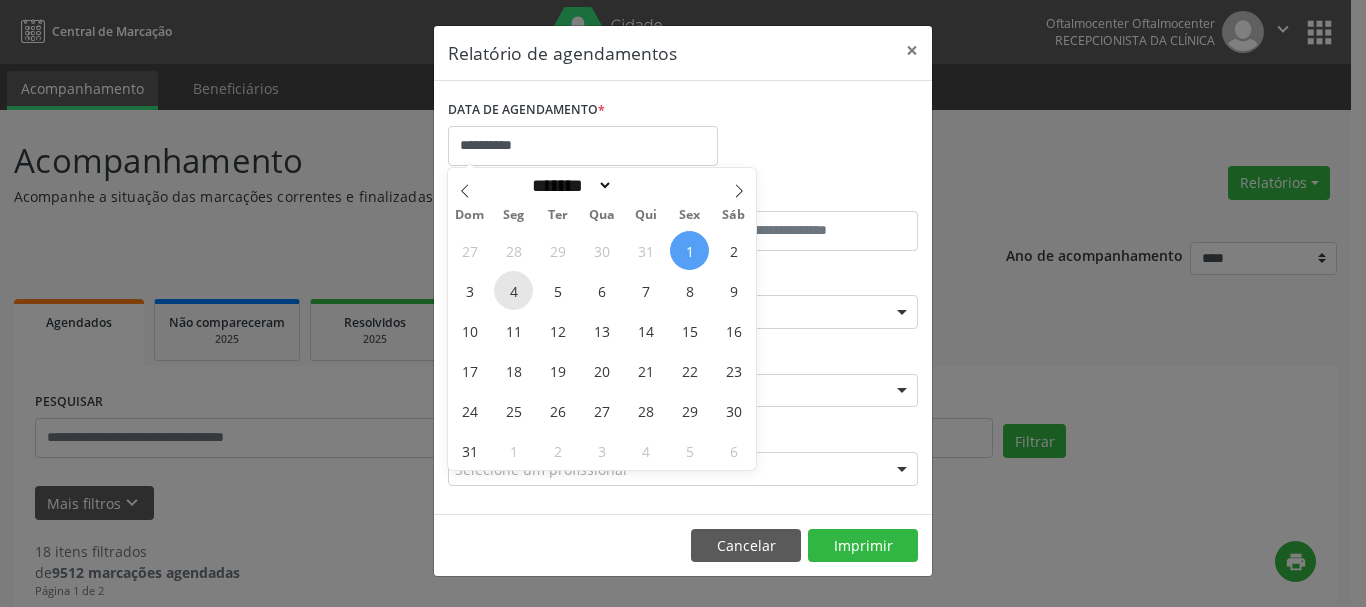 click on "4" at bounding box center (513, 290) 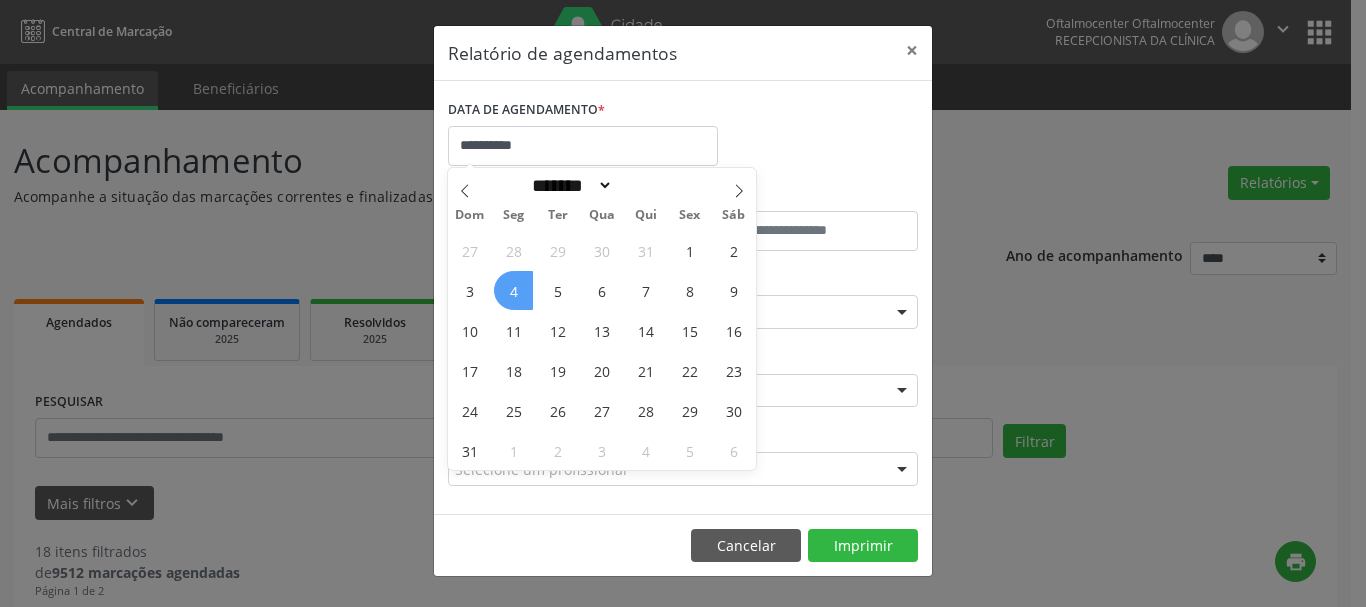 click on "4" at bounding box center [513, 290] 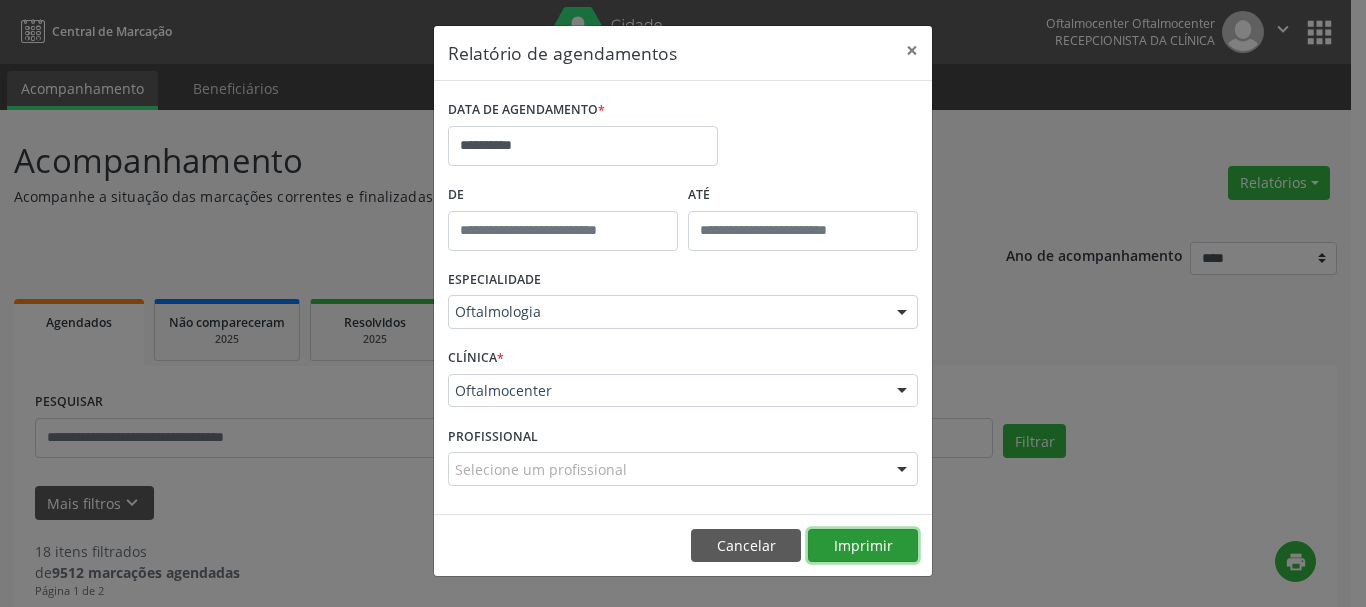 click on "Imprimir" at bounding box center [863, 546] 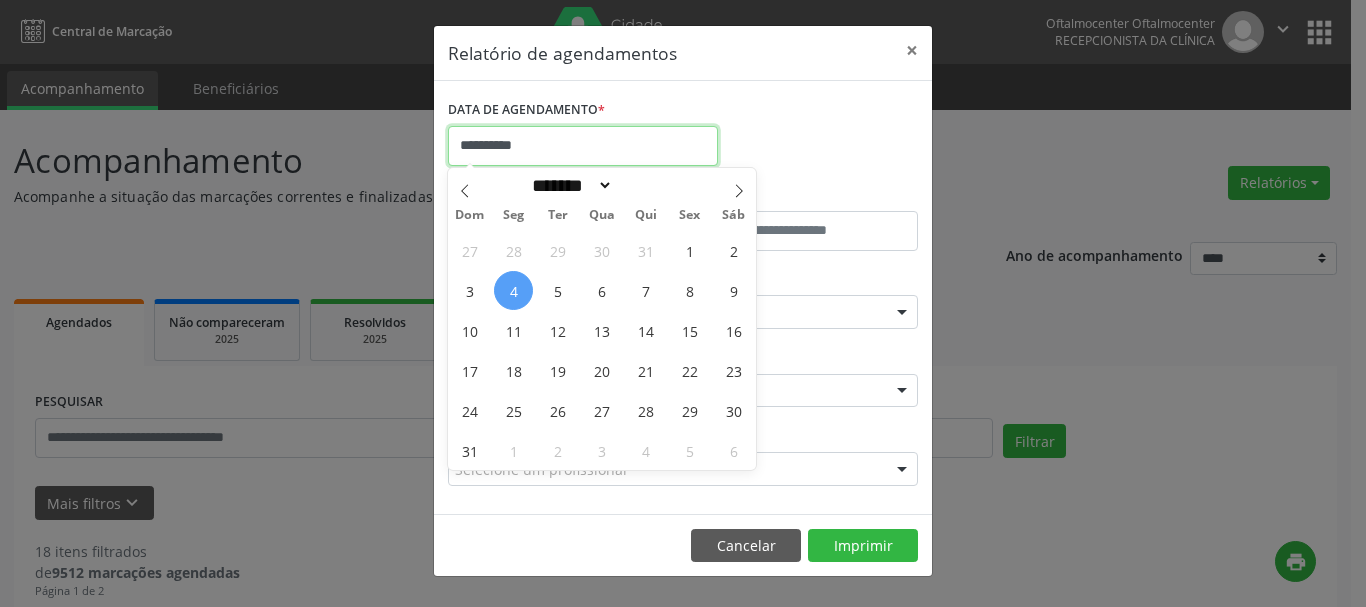 click on "**********" at bounding box center (583, 146) 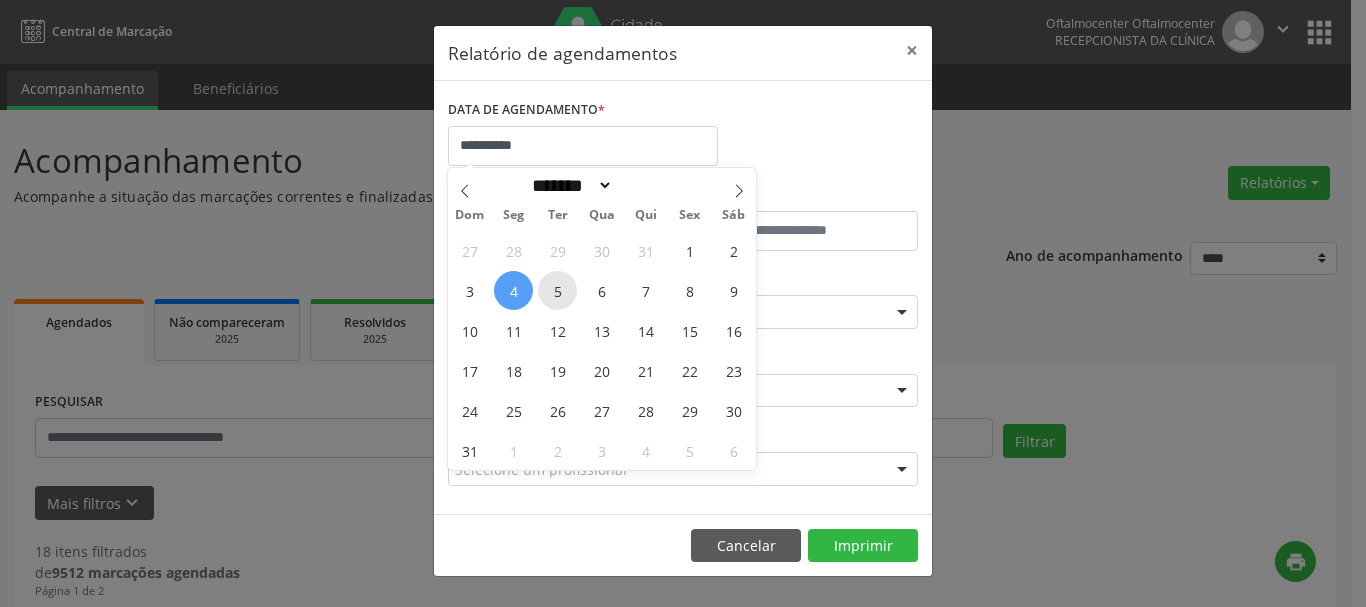 click on "5" at bounding box center [557, 290] 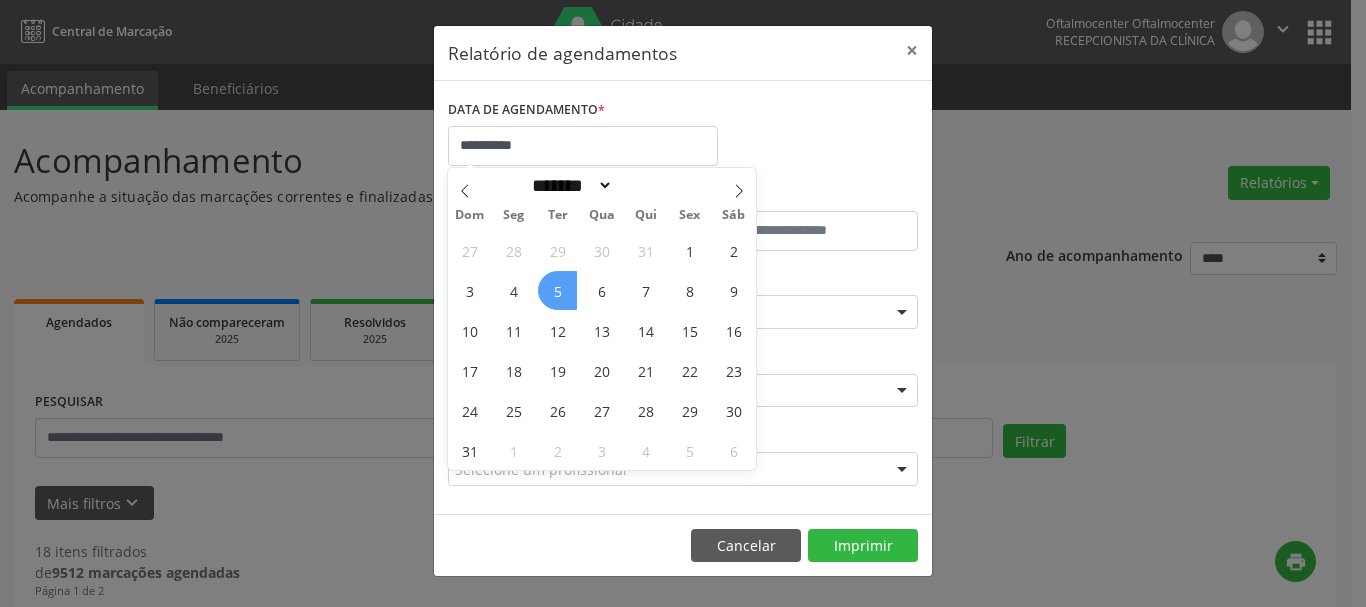 click on "5" at bounding box center [557, 290] 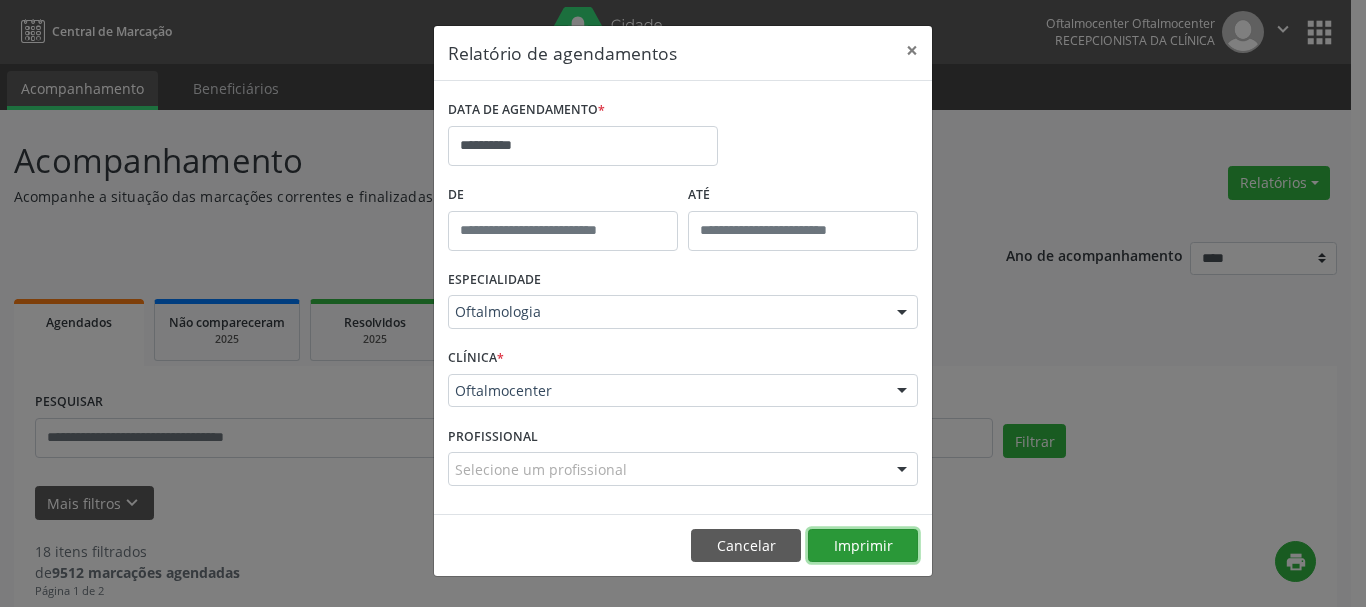 click on "Imprimir" at bounding box center (863, 546) 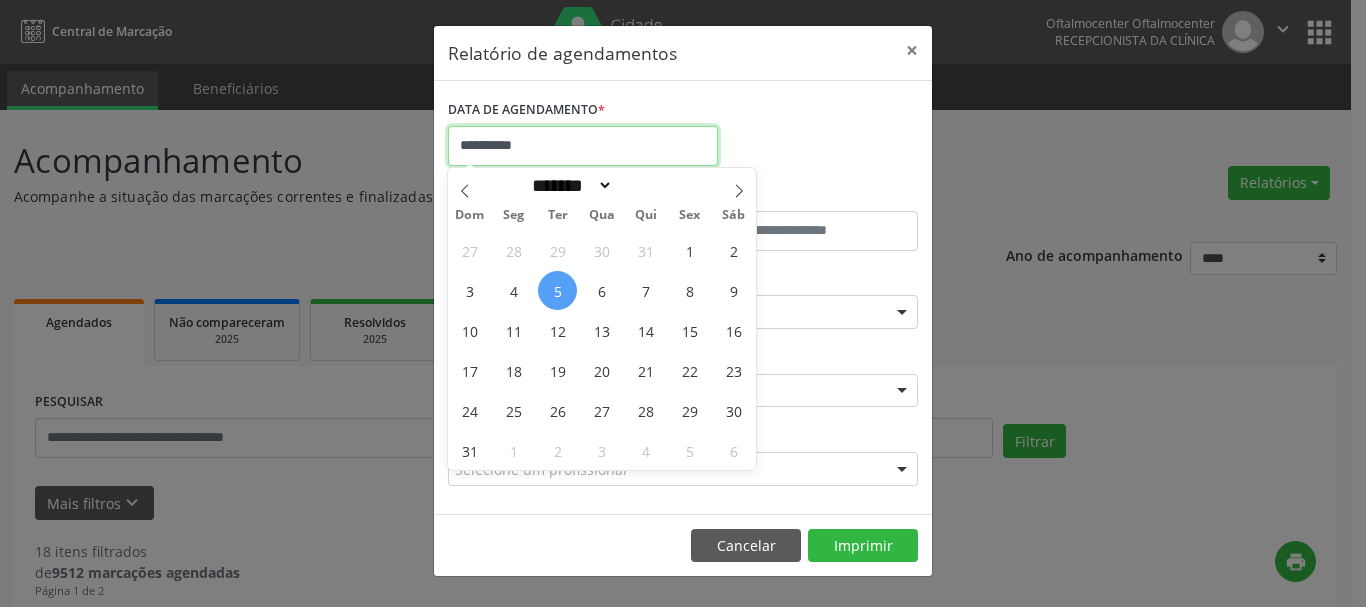 click on "**********" at bounding box center (583, 146) 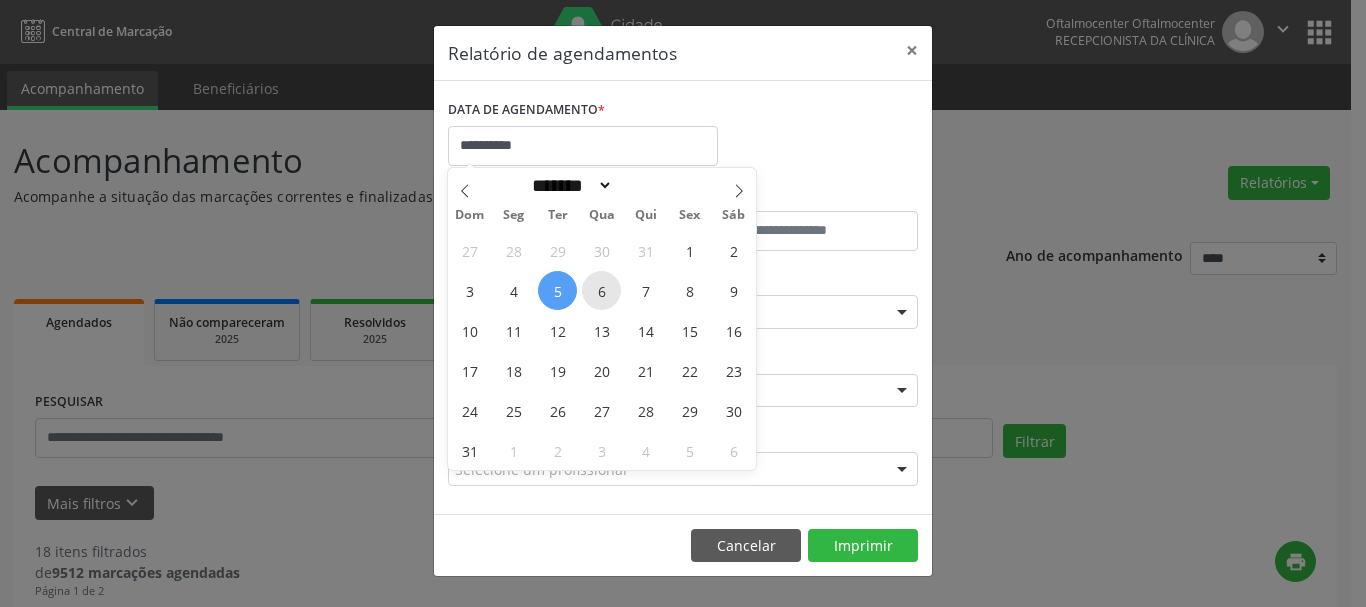 click on "6" at bounding box center (601, 290) 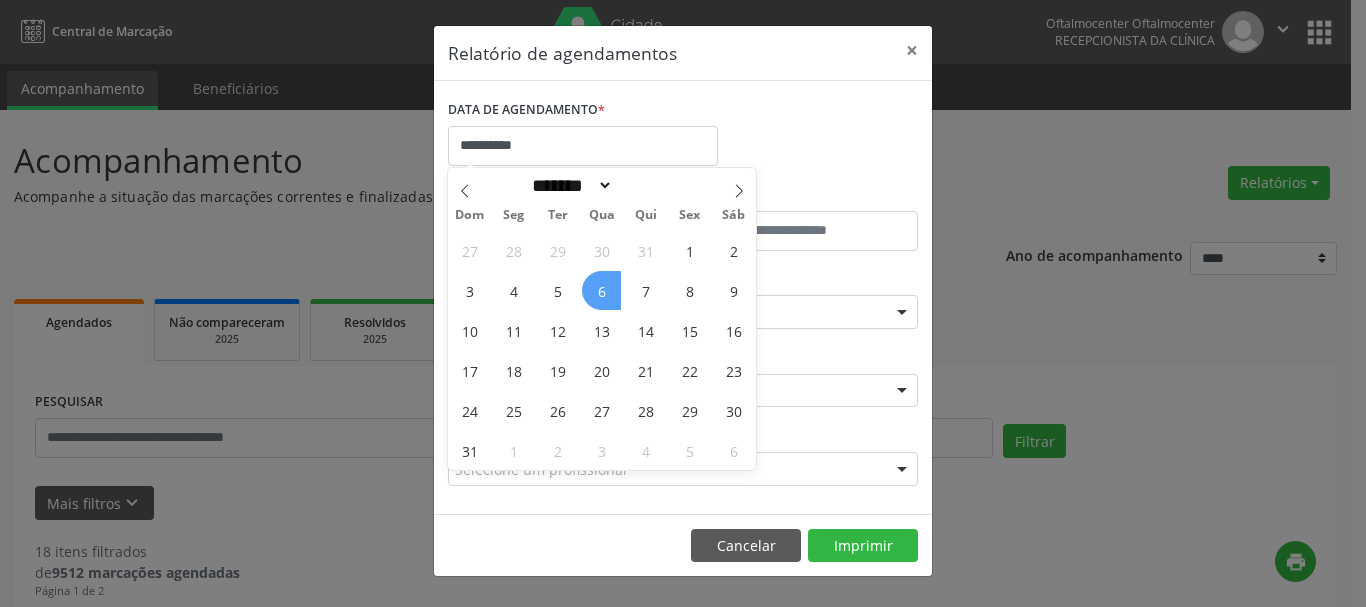 click on "6" at bounding box center [601, 290] 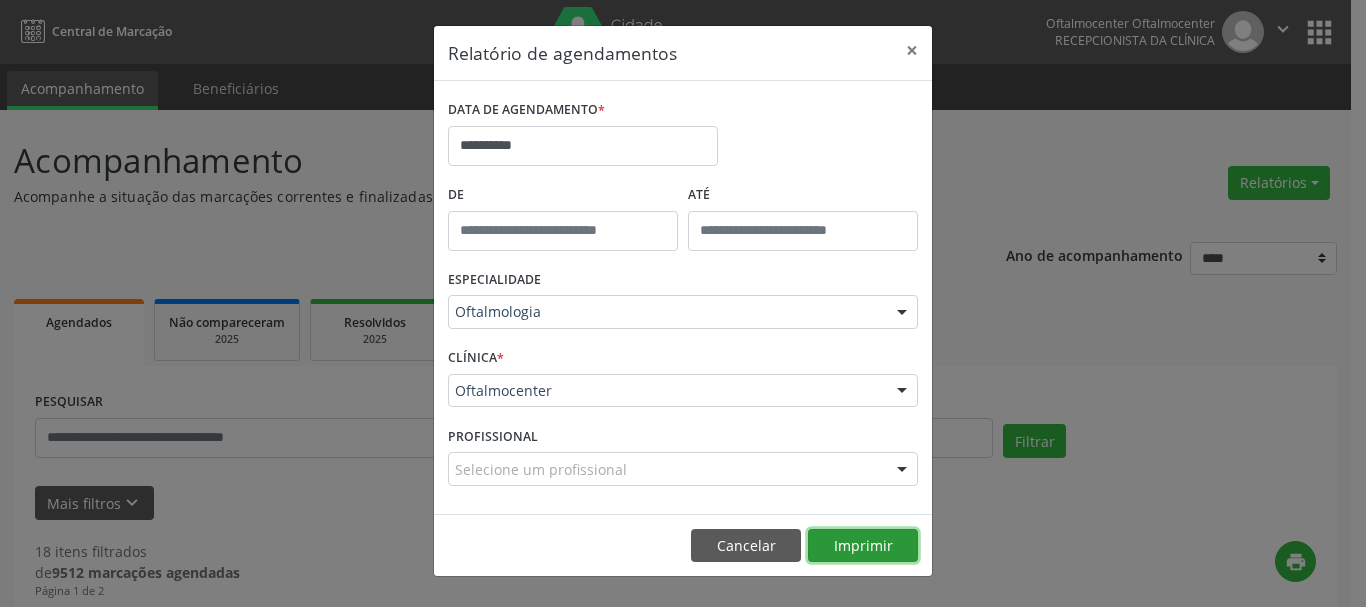 click on "Imprimir" at bounding box center (863, 546) 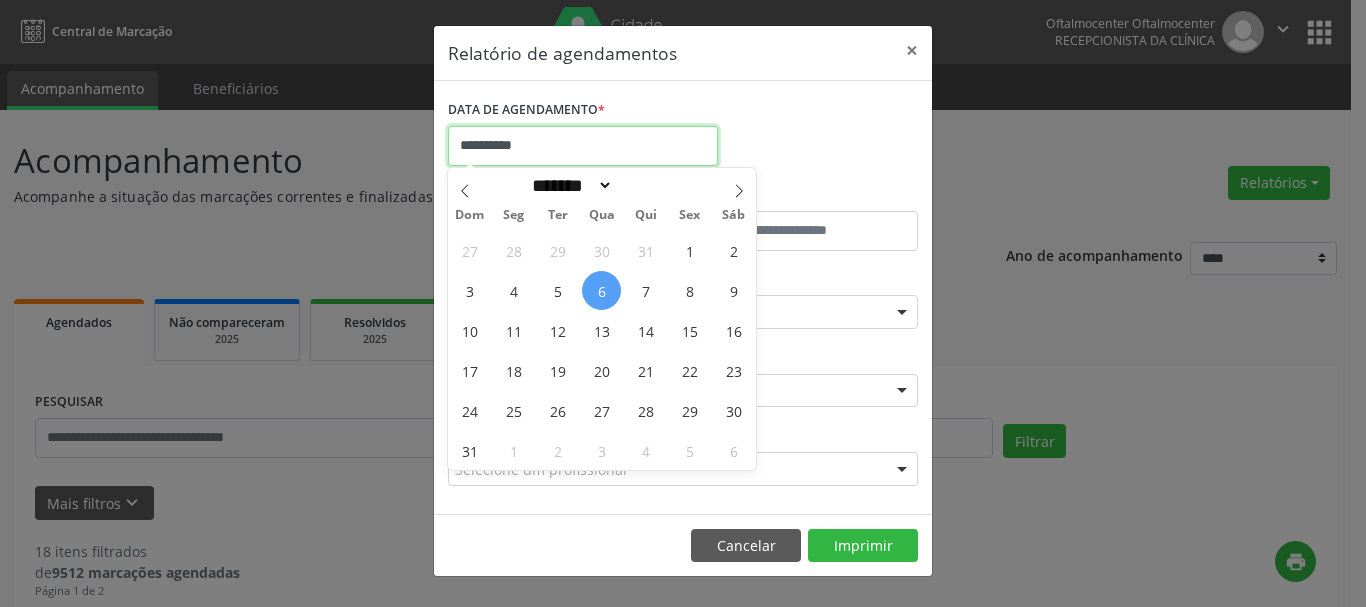 click on "**********" at bounding box center [583, 146] 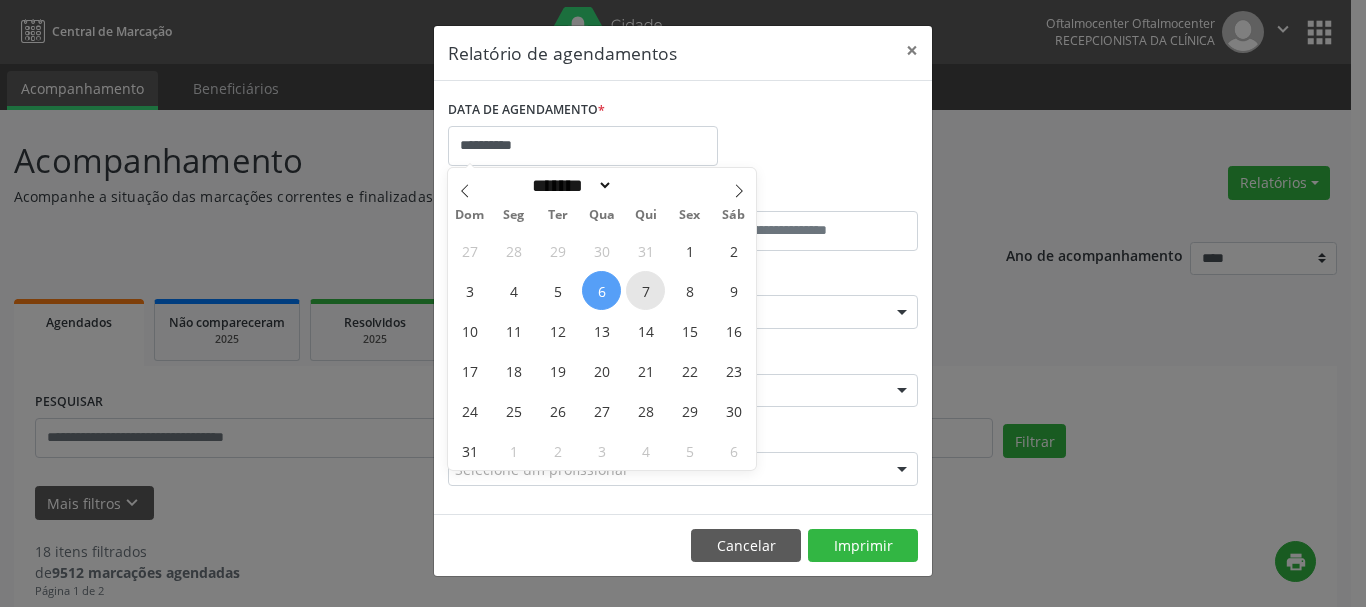 click on "7" at bounding box center [645, 290] 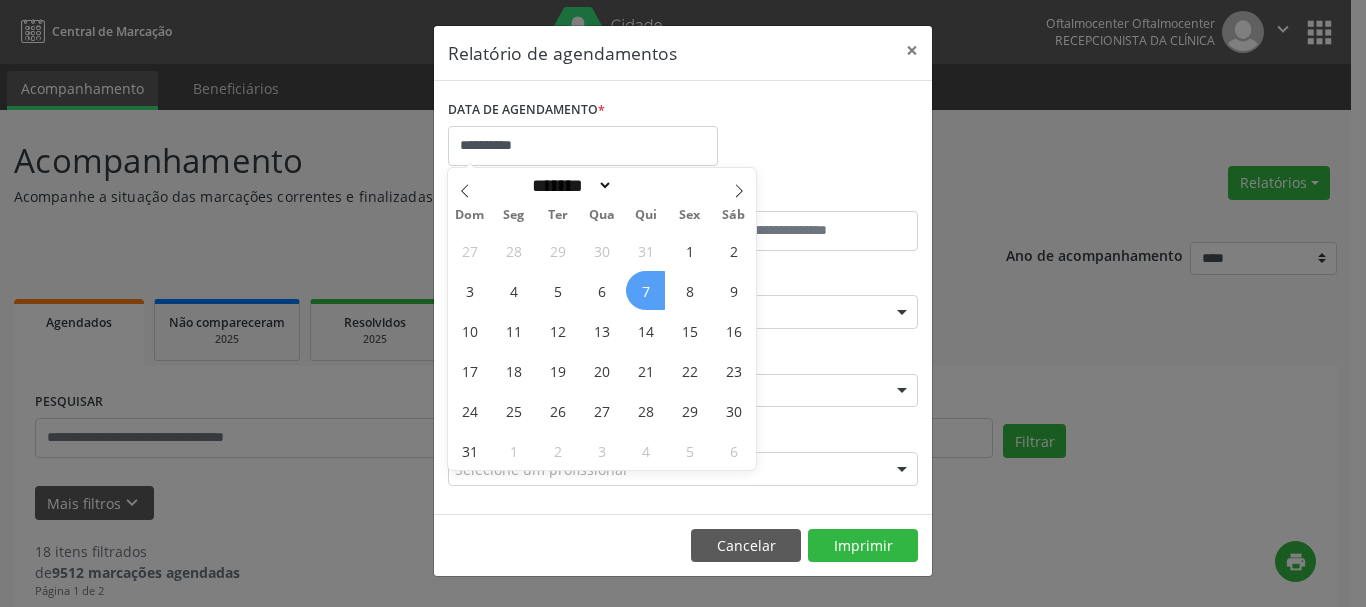 click on "7" at bounding box center (645, 290) 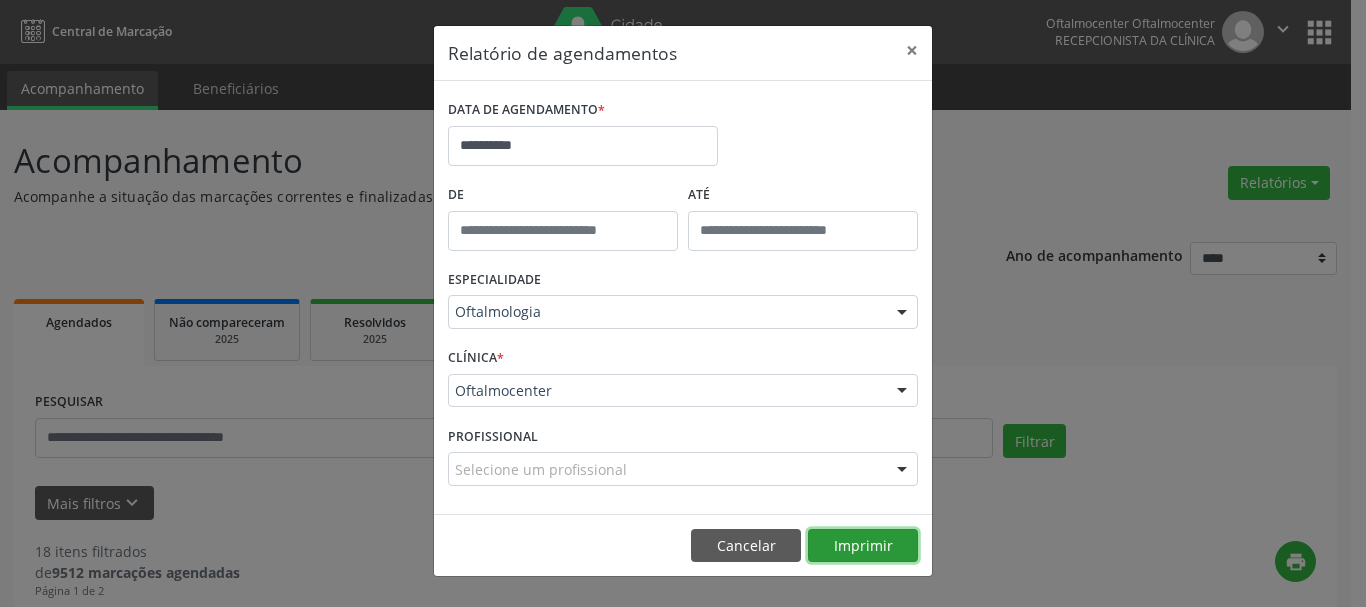 click on "Imprimir" at bounding box center (863, 546) 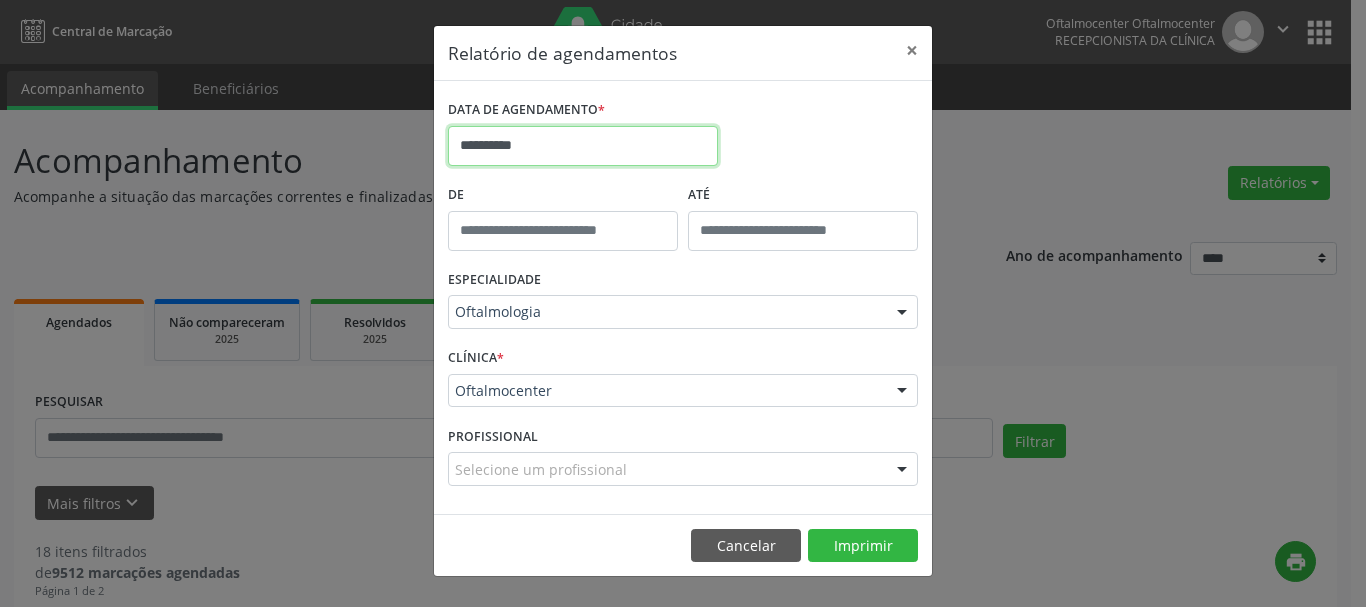click on "**********" at bounding box center (583, 146) 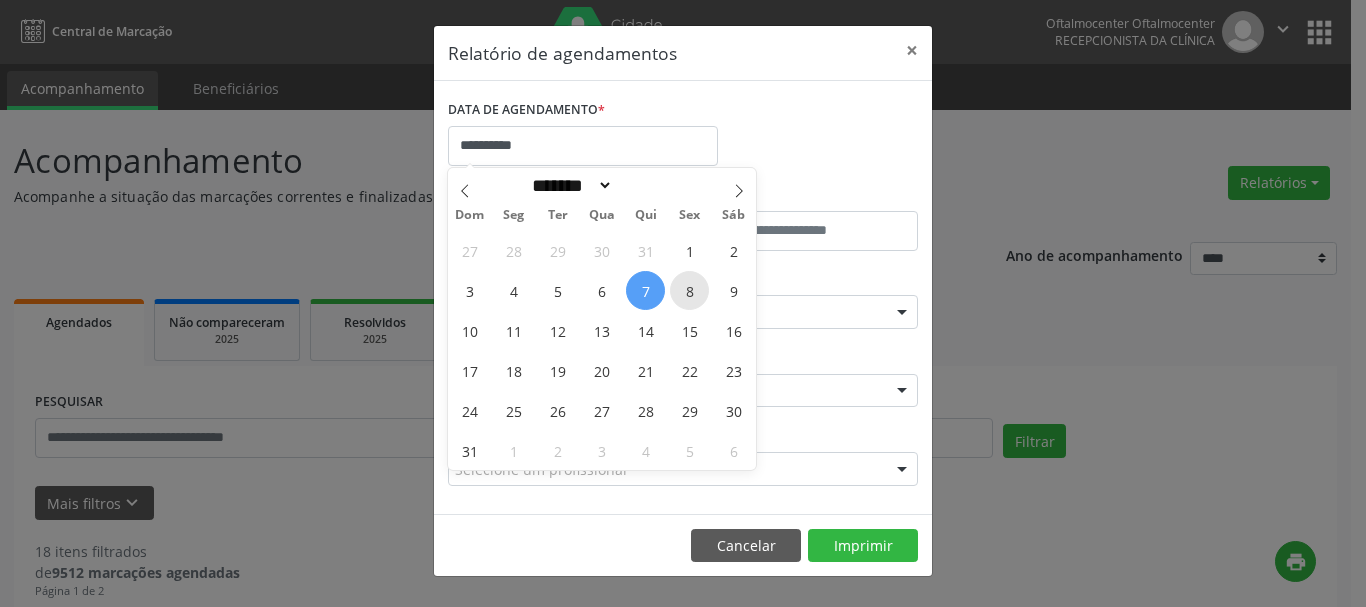 click on "8" at bounding box center [689, 290] 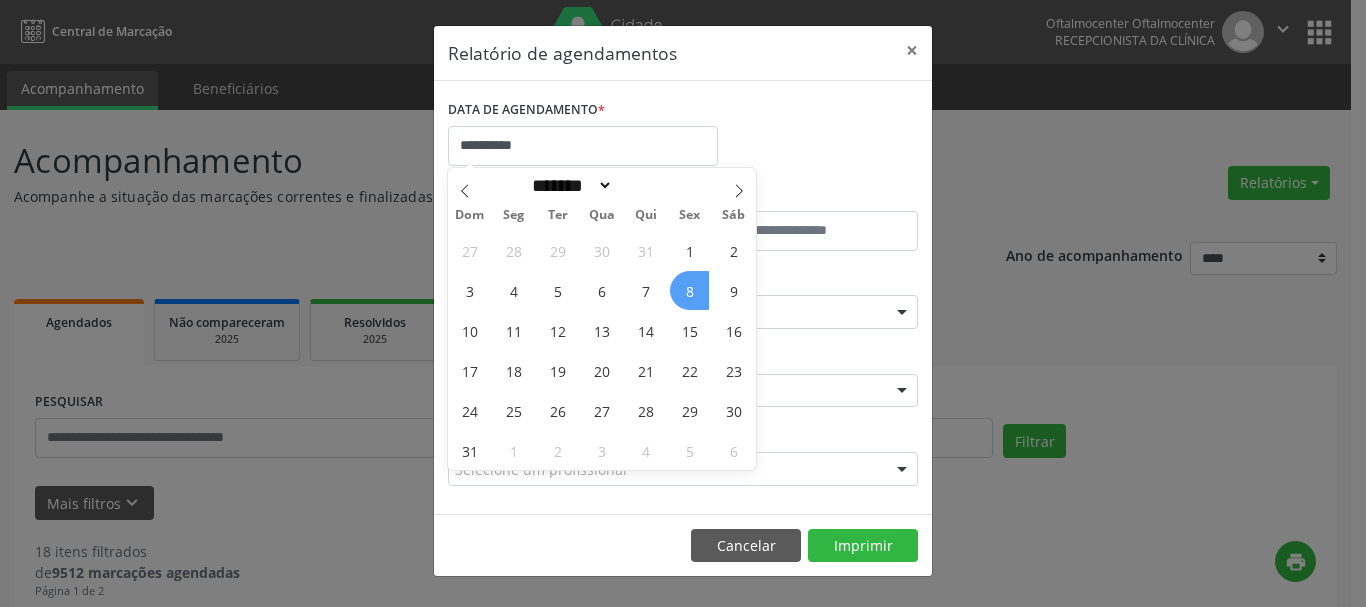 click on "8" at bounding box center [689, 290] 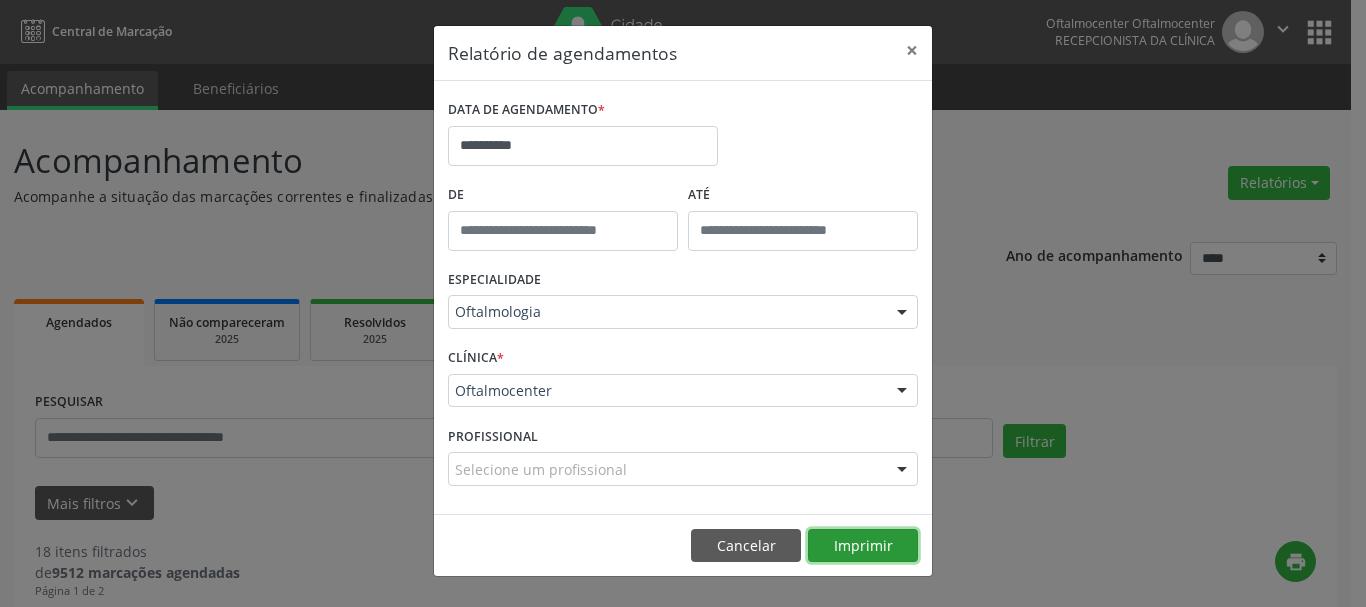 click on "Imprimir" at bounding box center [863, 546] 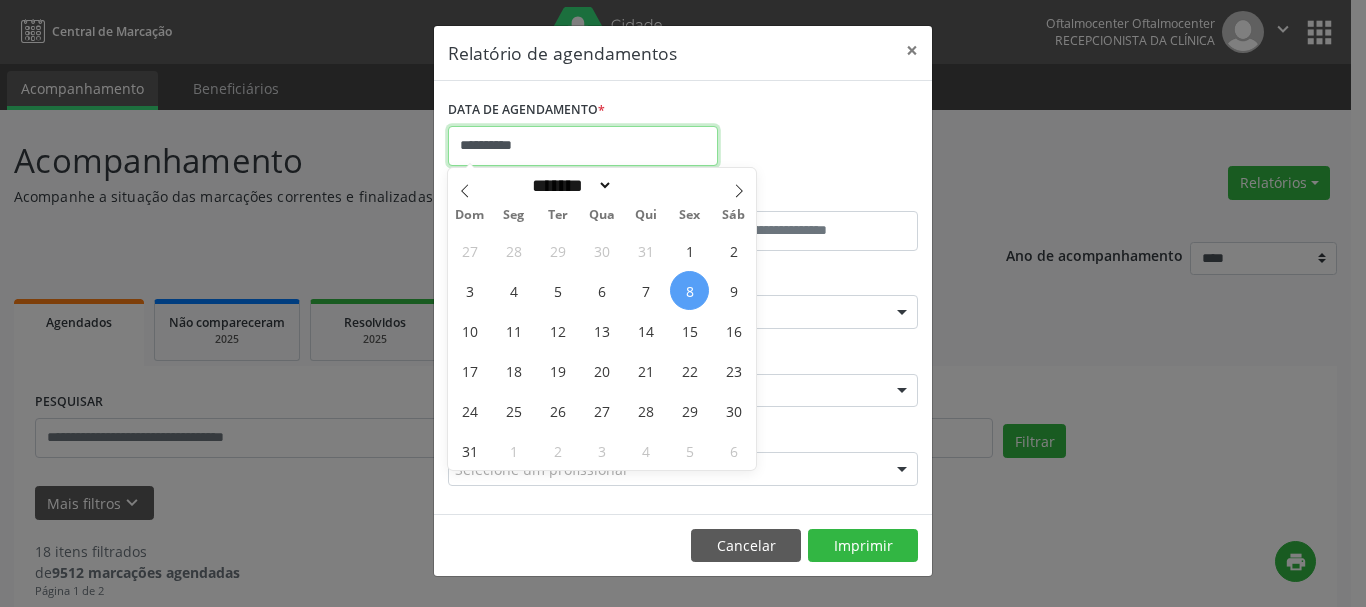 click on "**********" at bounding box center (583, 146) 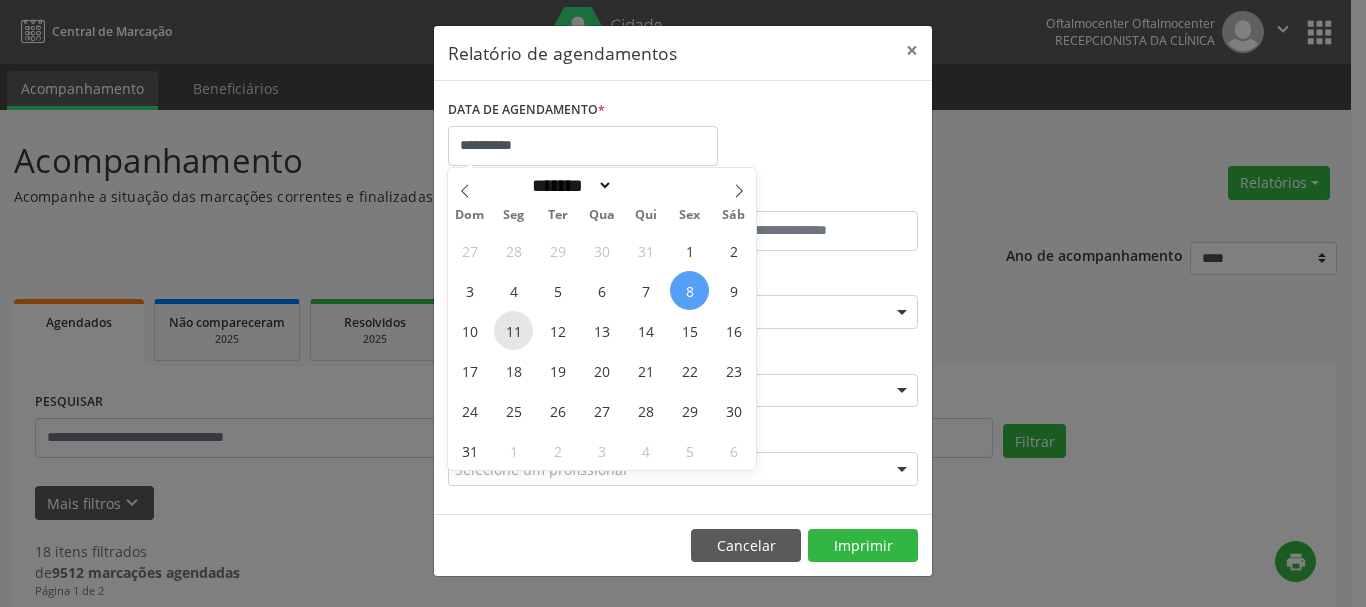 click on "11" at bounding box center (513, 330) 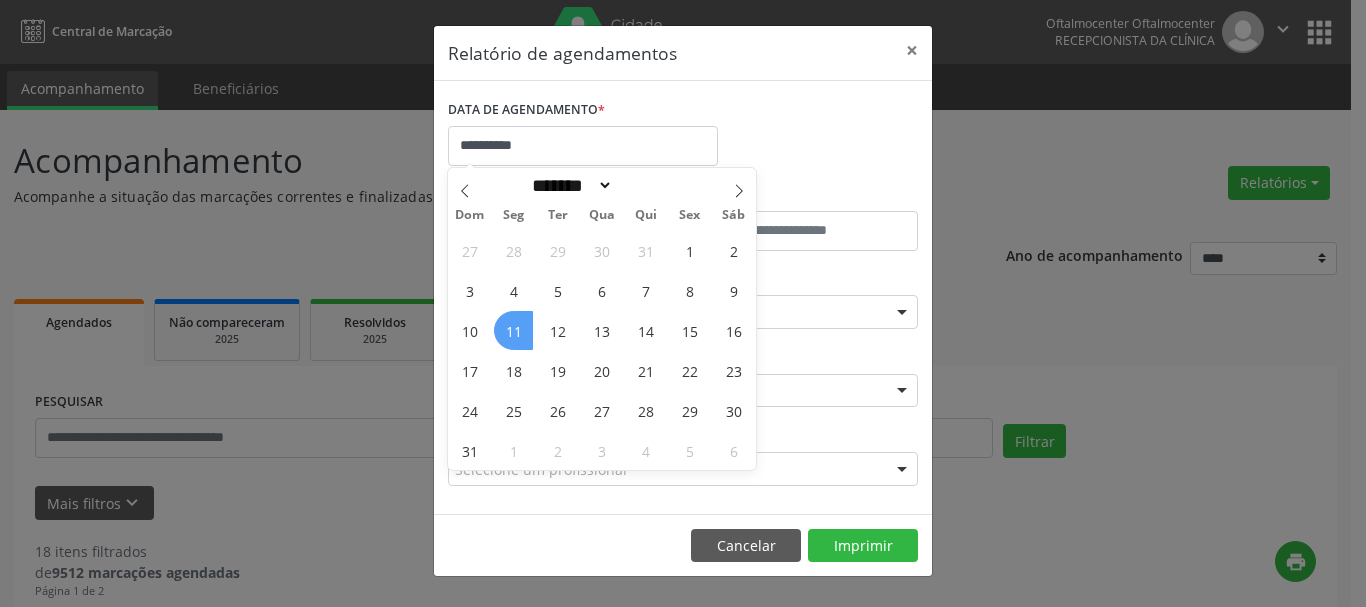 click on "11" at bounding box center (513, 330) 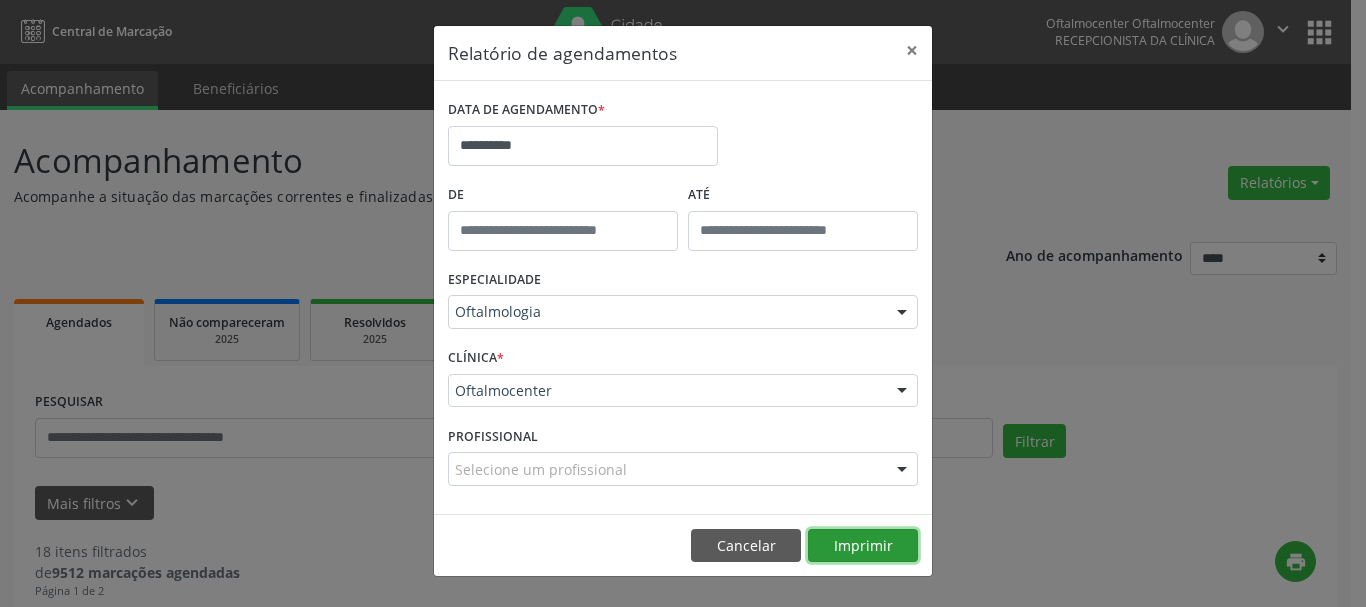 click on "Imprimir" at bounding box center (863, 546) 